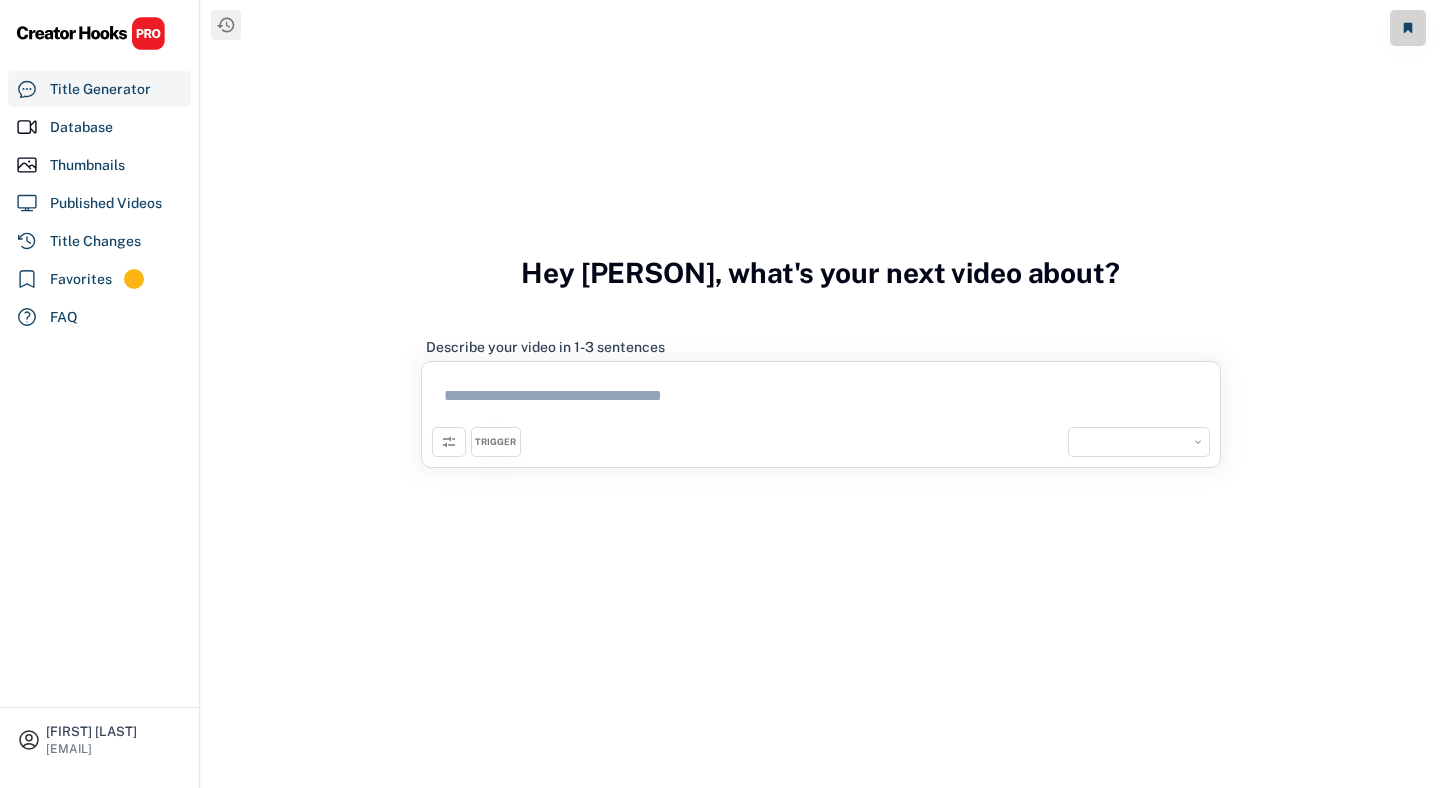 scroll, scrollTop: 0, scrollLeft: 0, axis: both 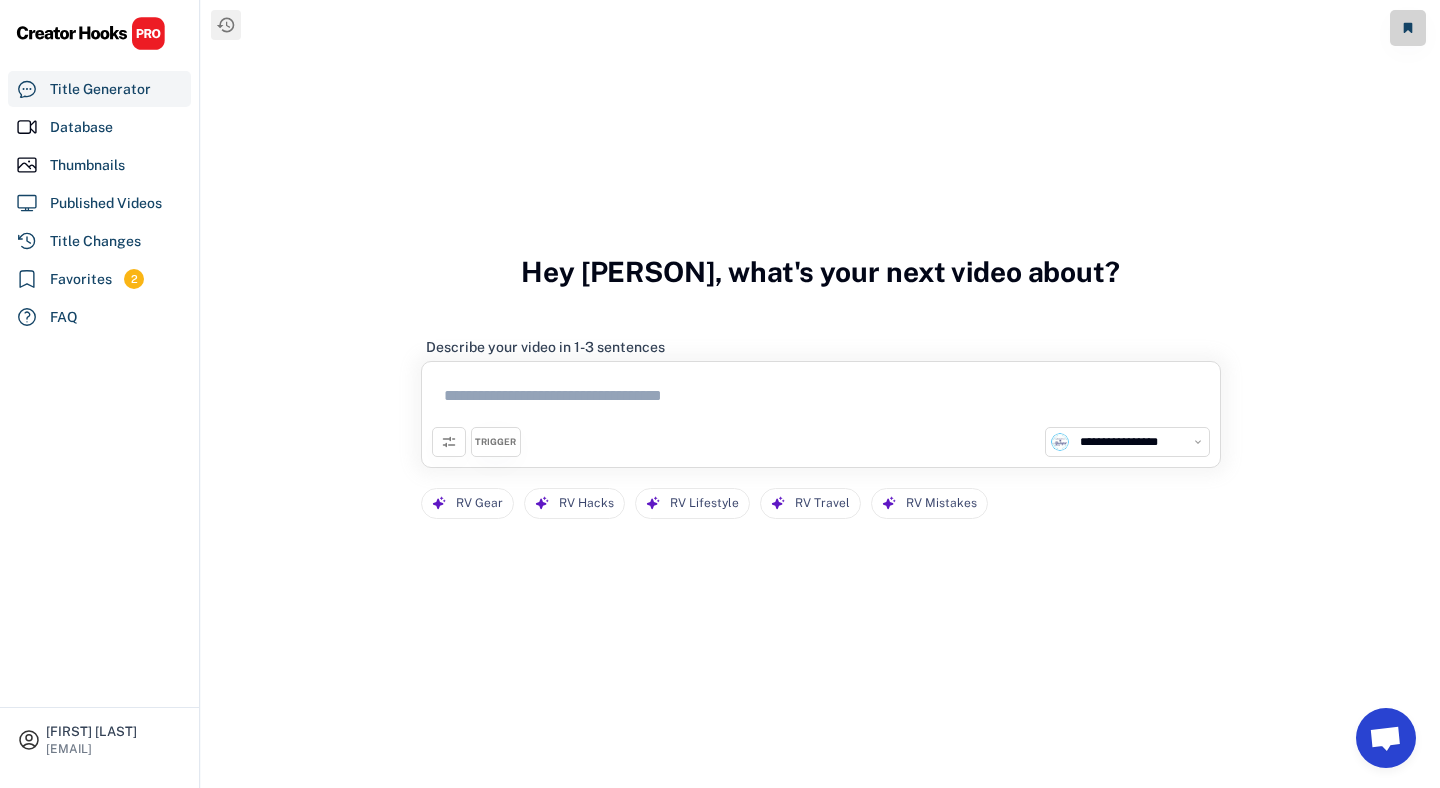 click at bounding box center [821, 399] 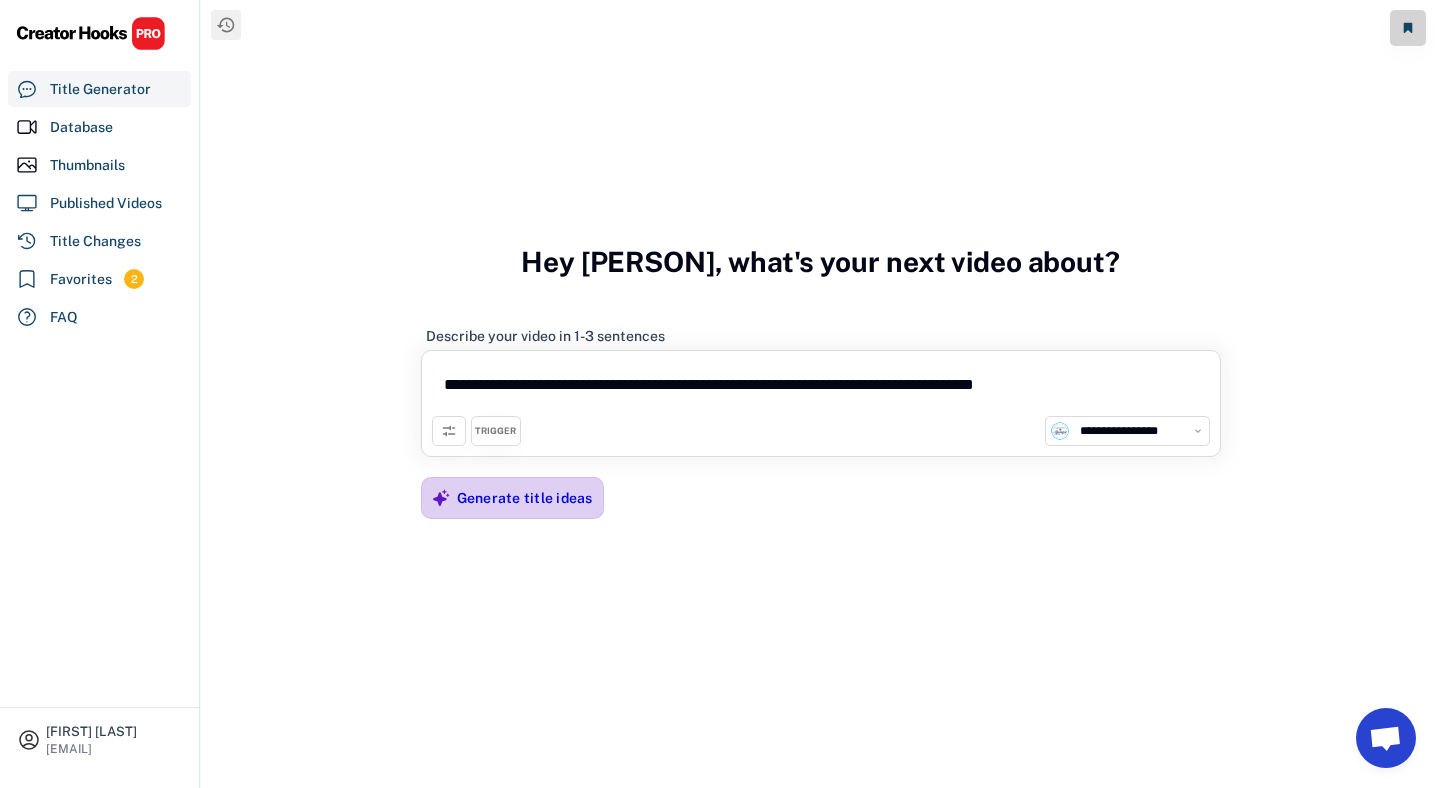 click on "Generate title ideas" at bounding box center (525, 498) 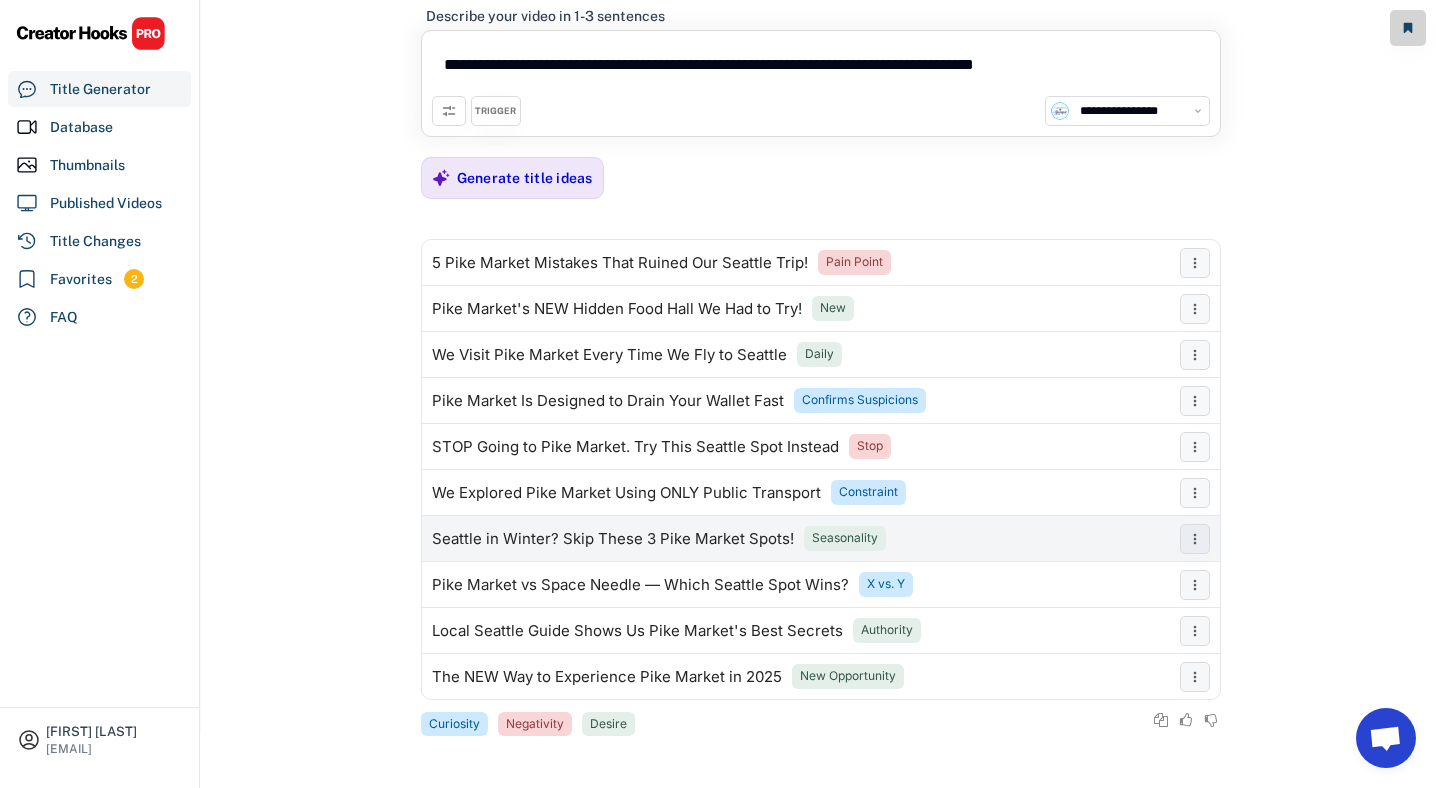 scroll, scrollTop: 0, scrollLeft: 0, axis: both 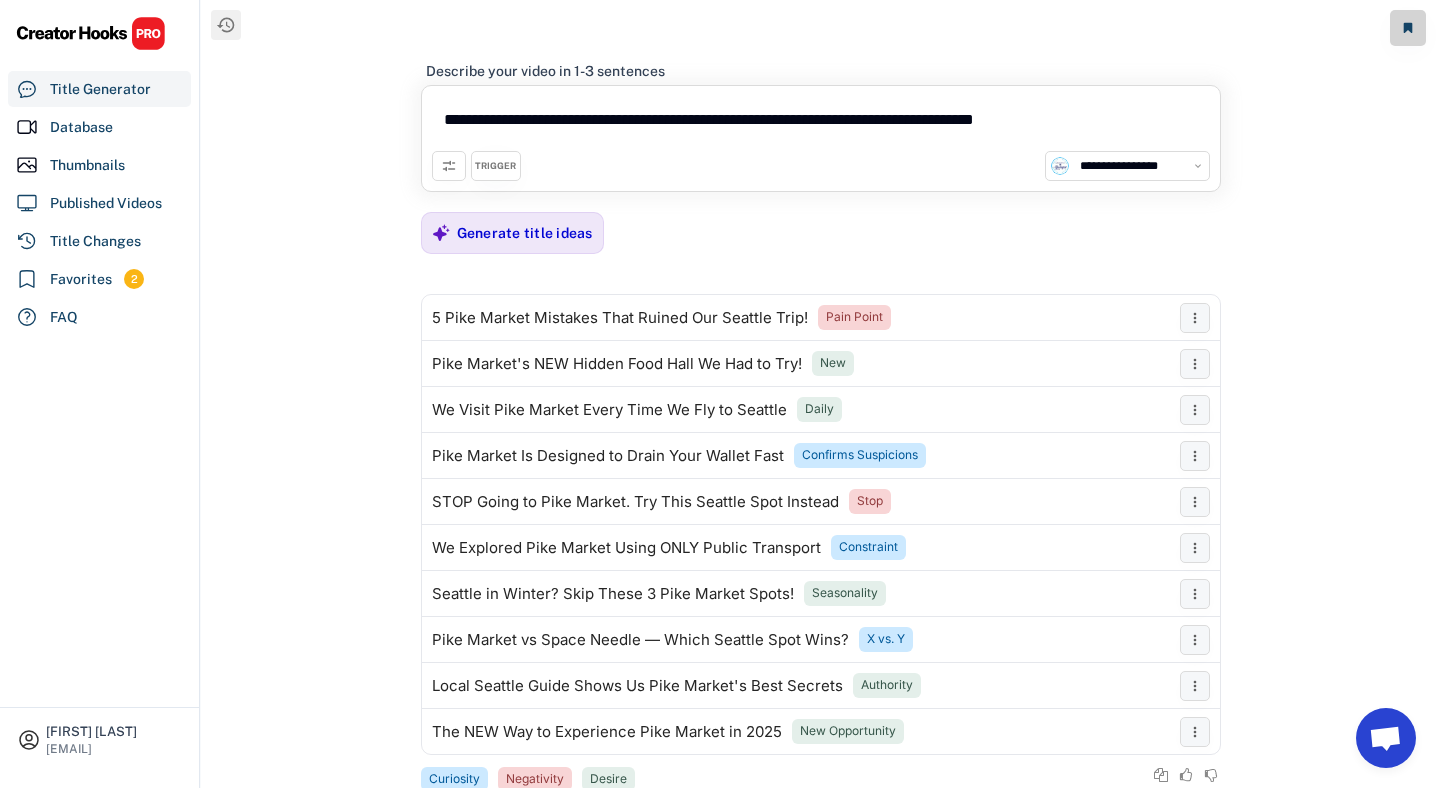 drag, startPoint x: 1085, startPoint y: 130, endPoint x: 684, endPoint y: 126, distance: 401.01996 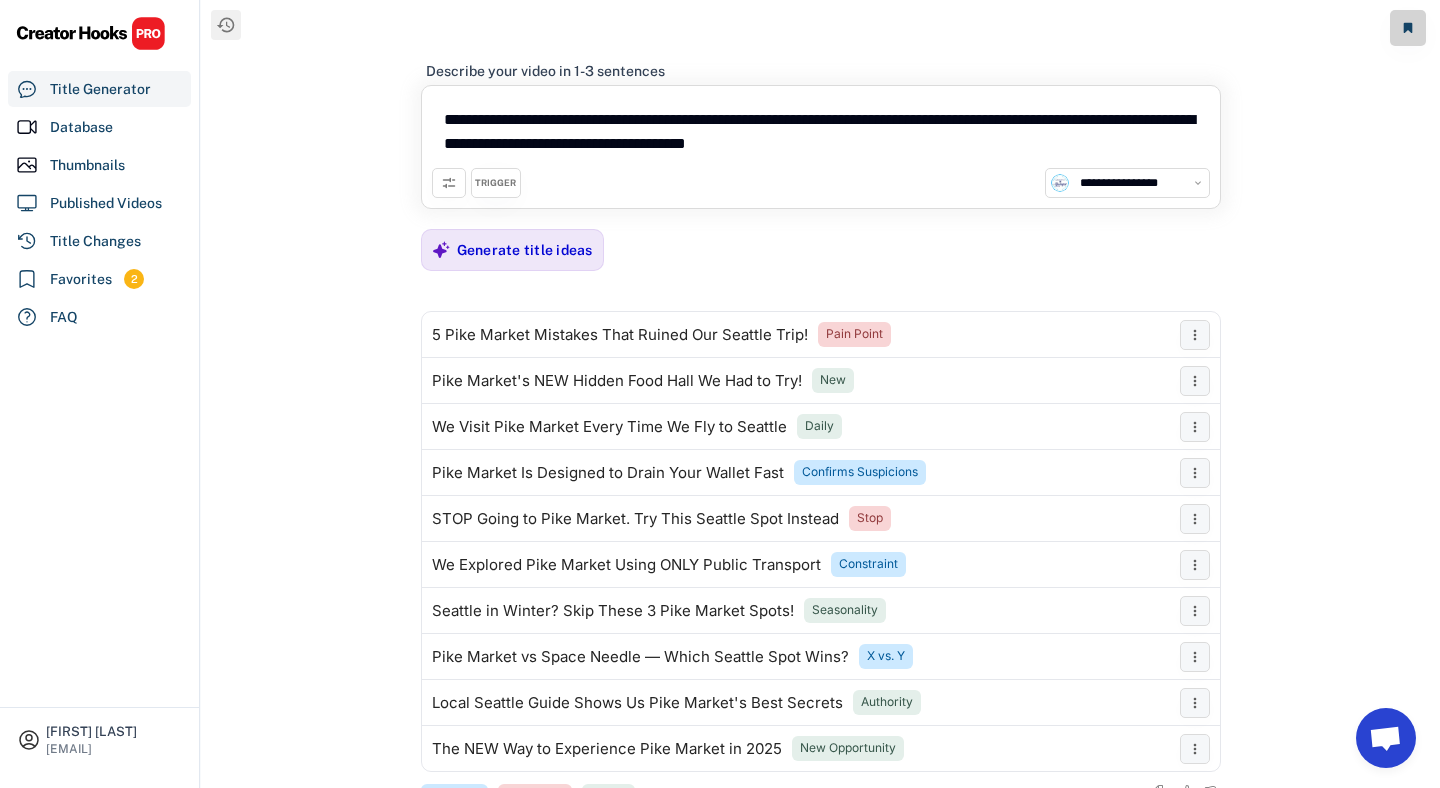 click on "**********" at bounding box center [821, 132] 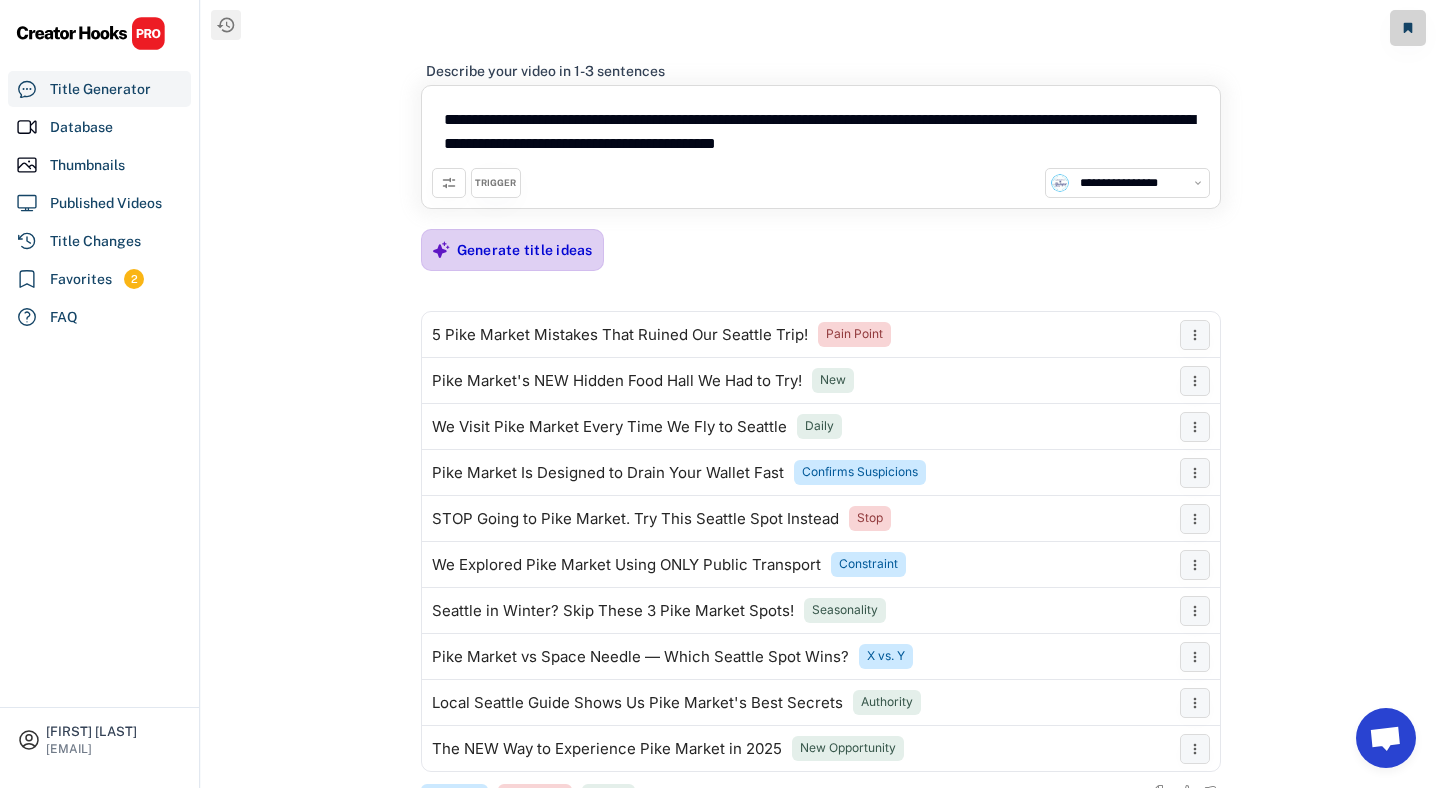 type on "**********" 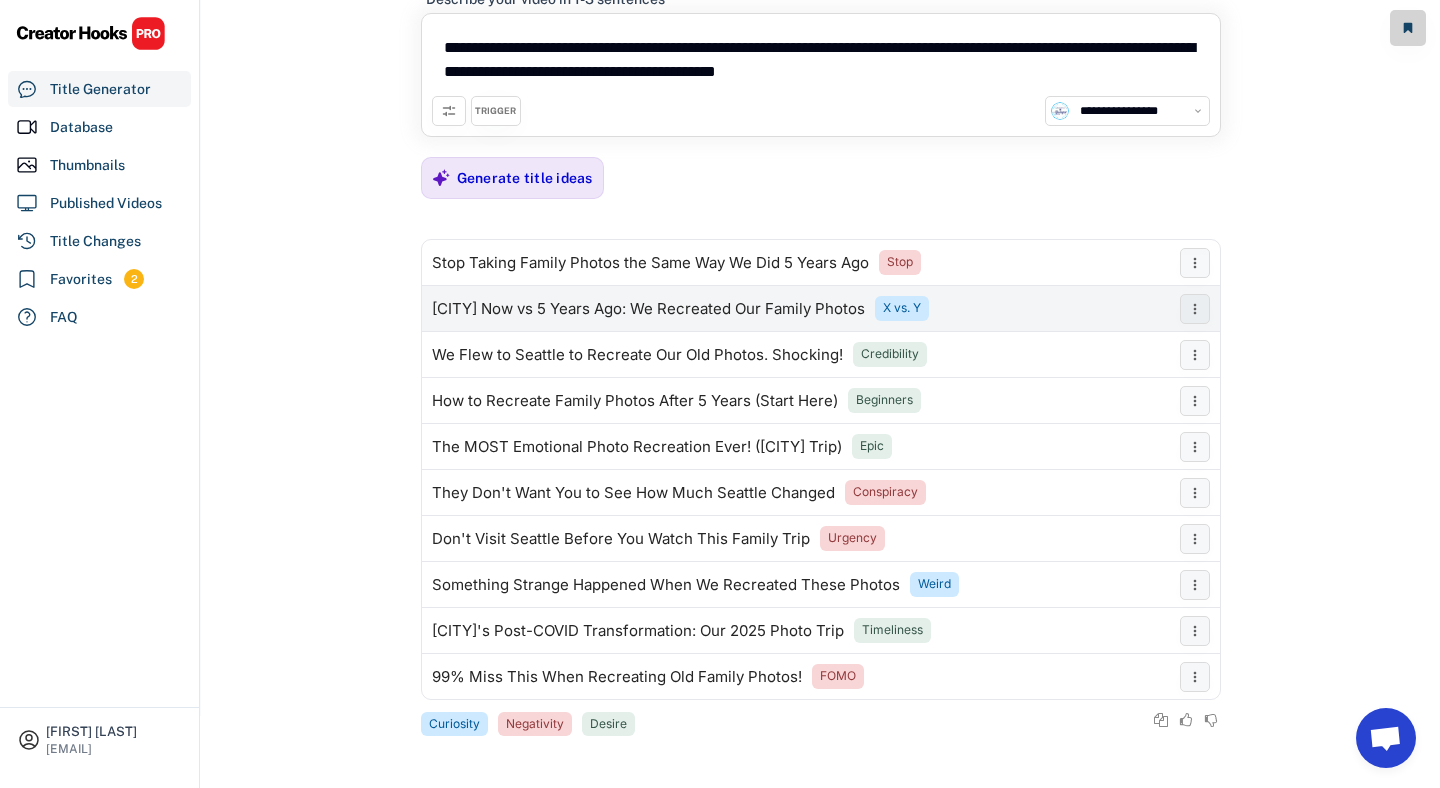 scroll, scrollTop: 0, scrollLeft: 0, axis: both 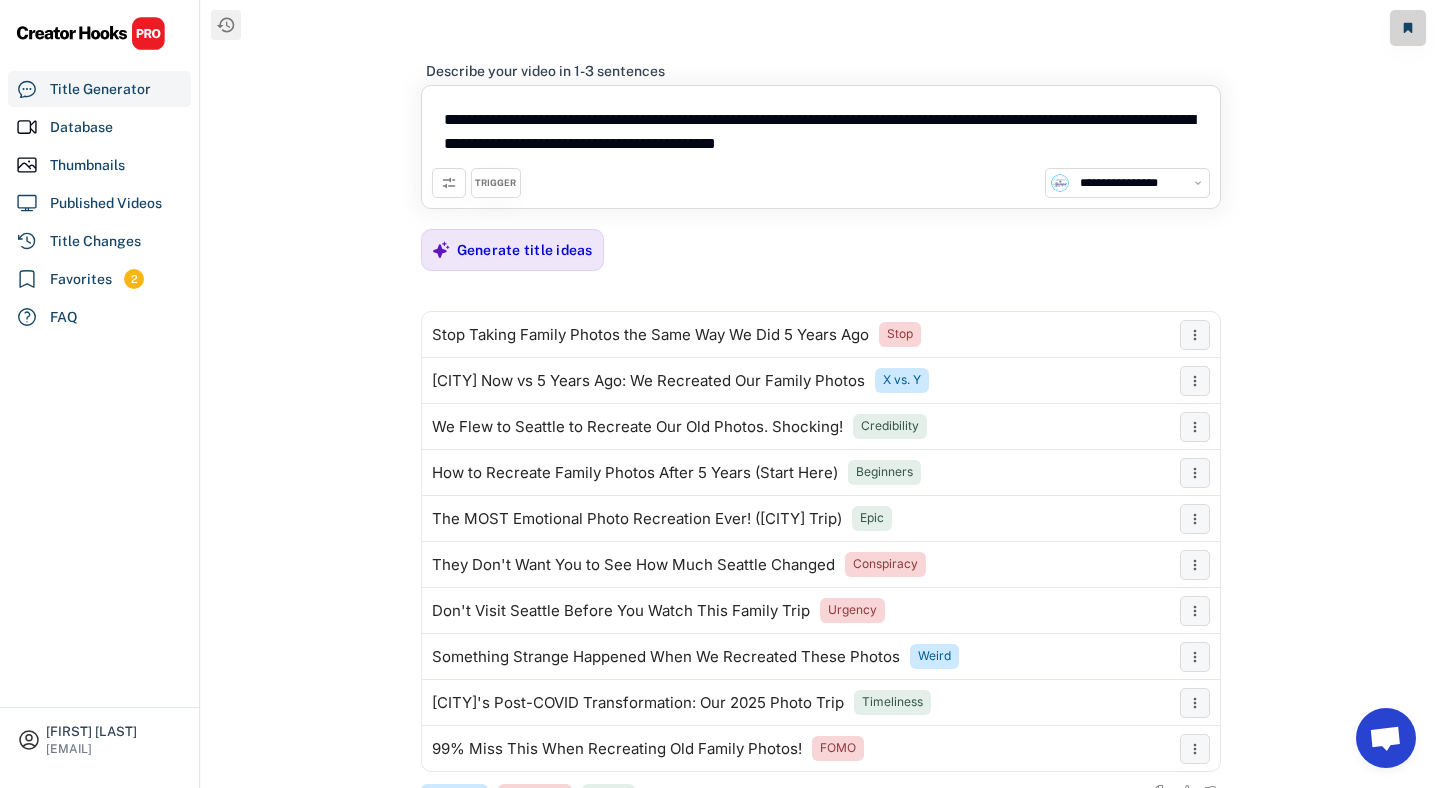 click on "**********" at bounding box center (821, 132) 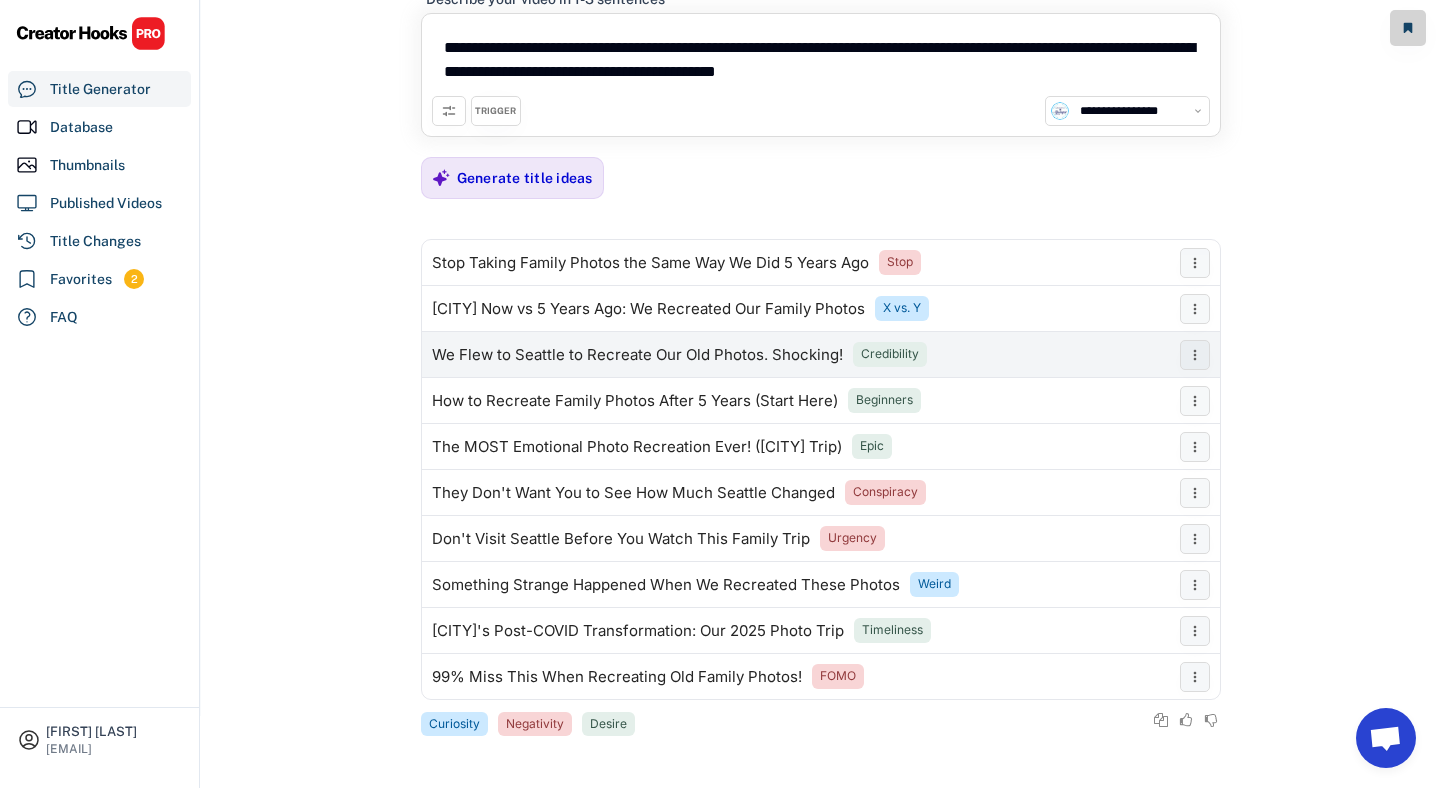 scroll, scrollTop: 0, scrollLeft: 0, axis: both 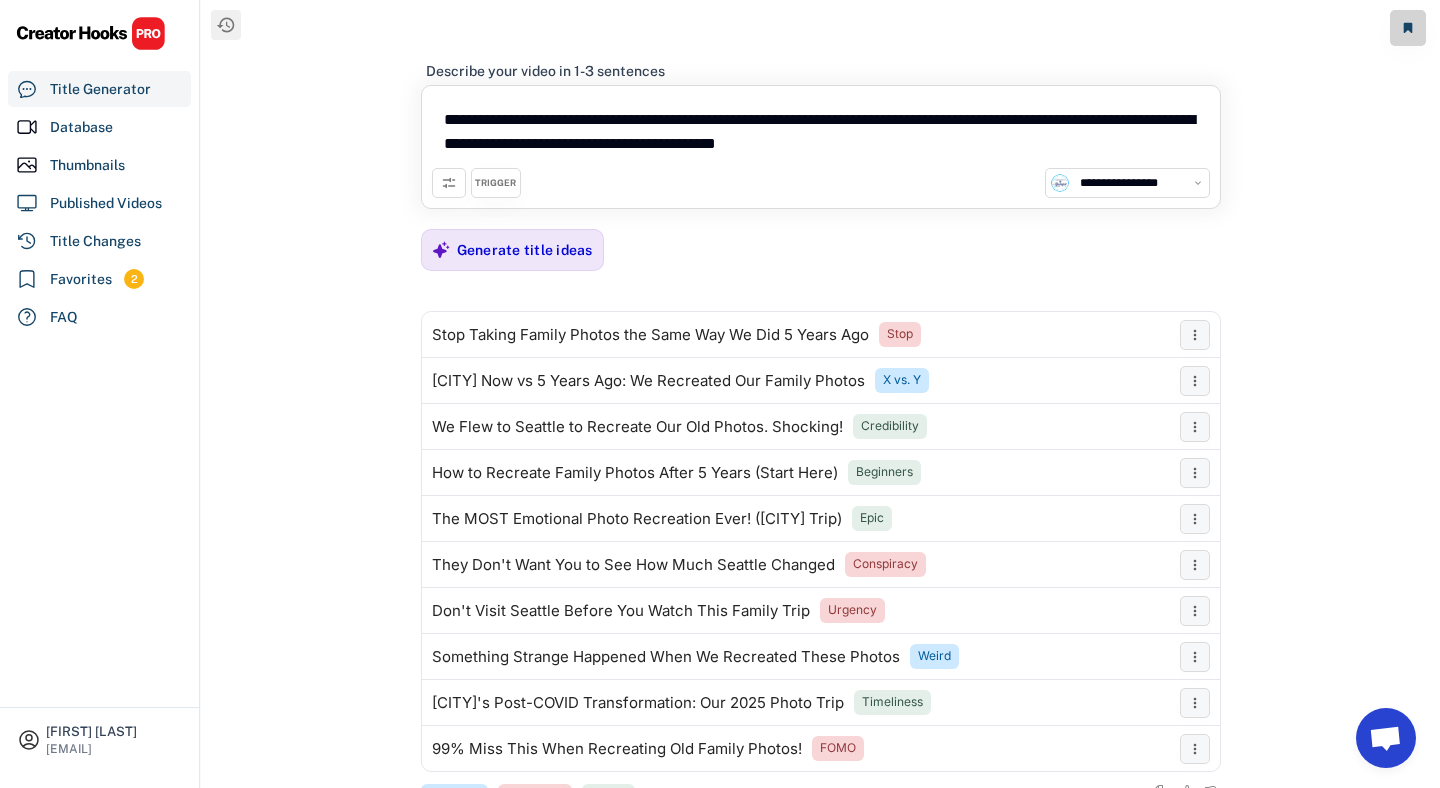 drag, startPoint x: 946, startPoint y: 145, endPoint x: 474, endPoint y: 60, distance: 479.59253 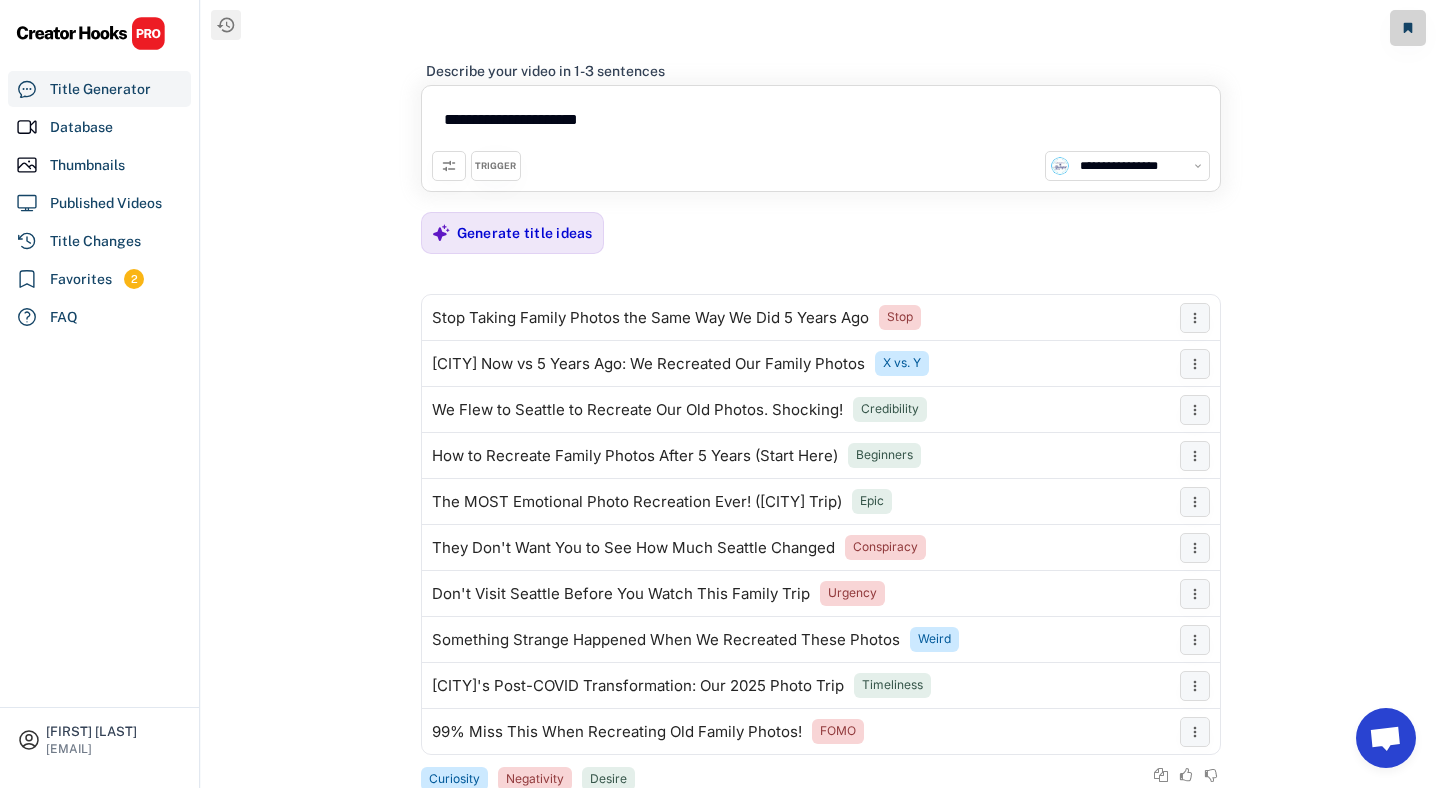 click on "**********" at bounding box center (821, 123) 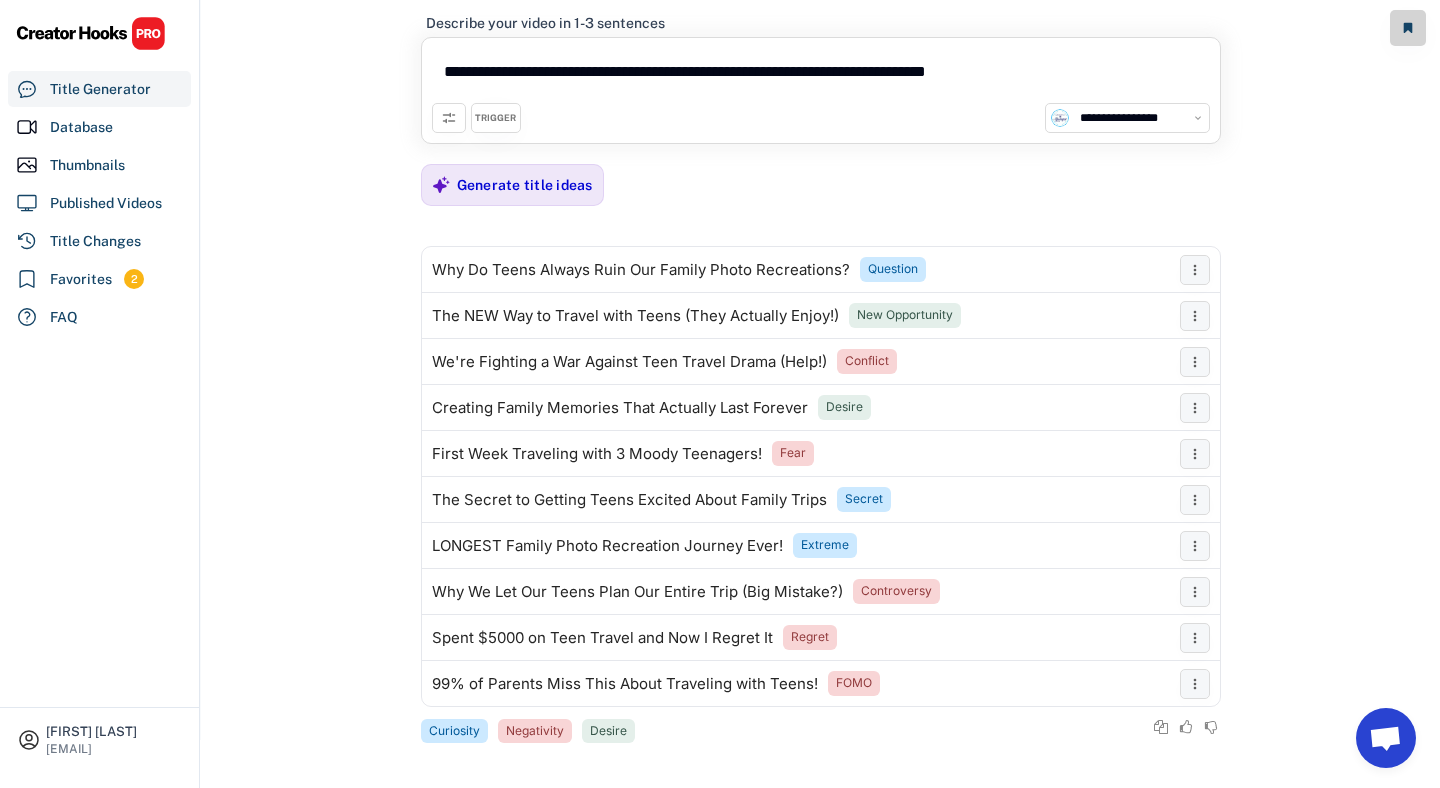 scroll, scrollTop: 55, scrollLeft: 0, axis: vertical 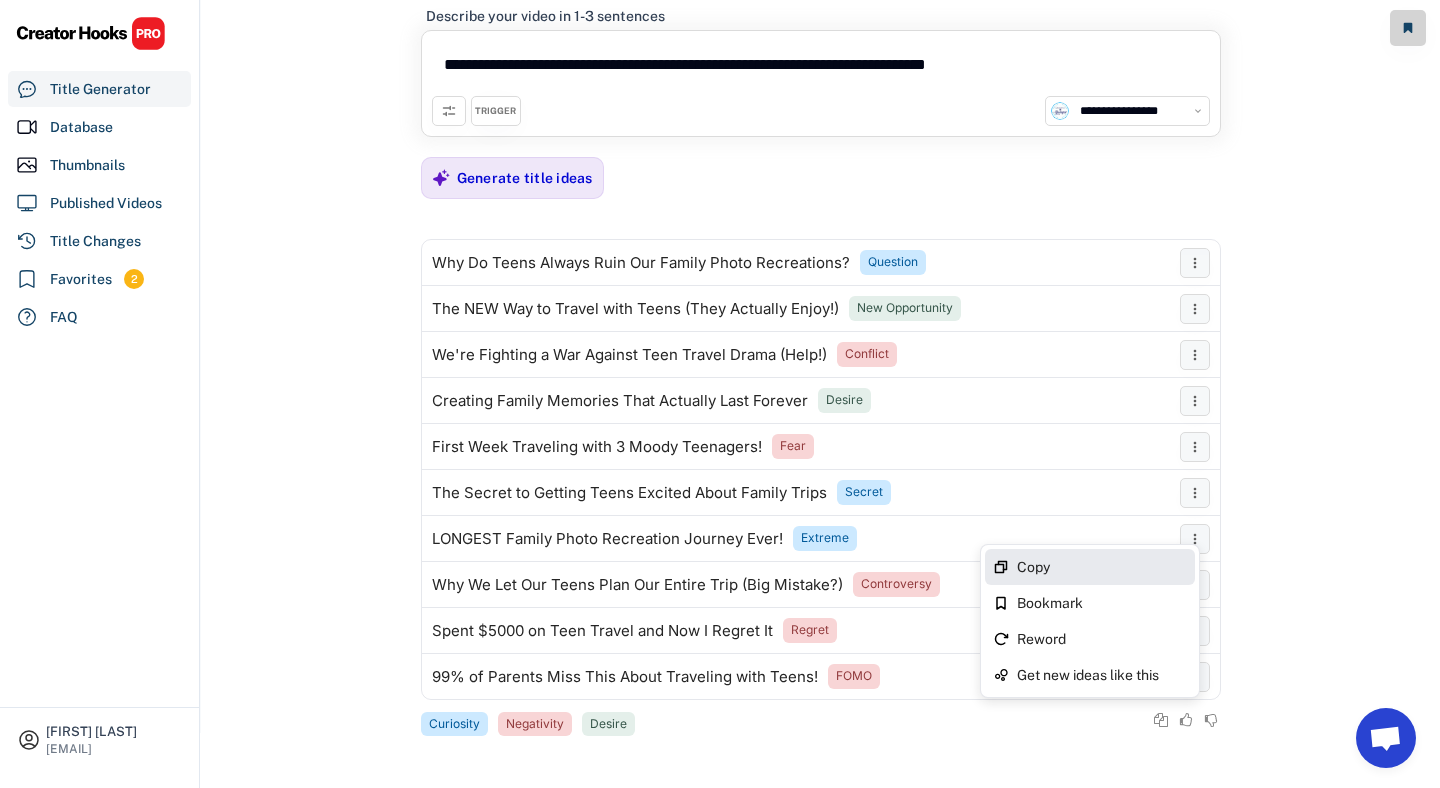 click on "Copy" at bounding box center (1102, 567) 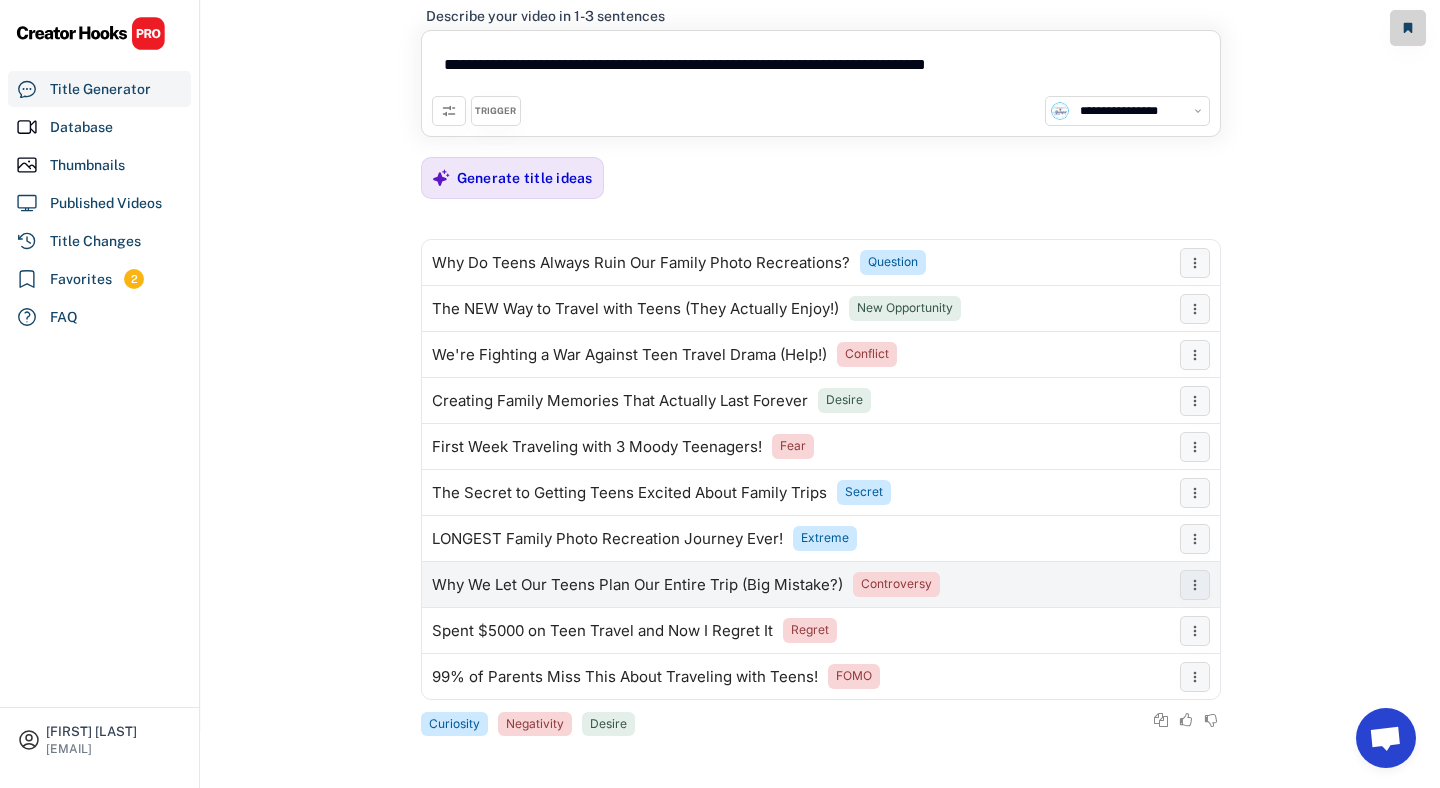 scroll, scrollTop: 0, scrollLeft: 0, axis: both 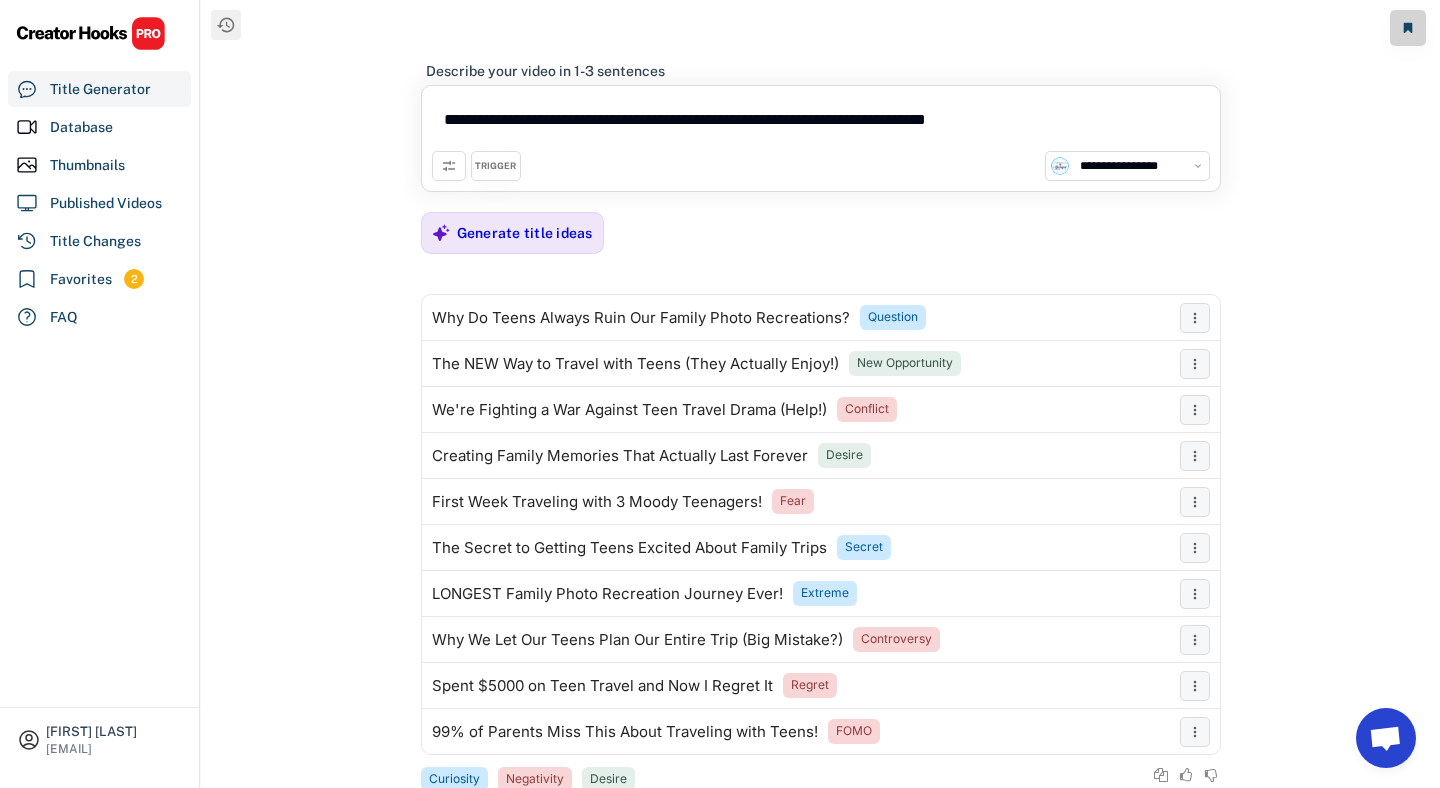 drag, startPoint x: 1054, startPoint y: 127, endPoint x: 420, endPoint y: 119, distance: 634.0505 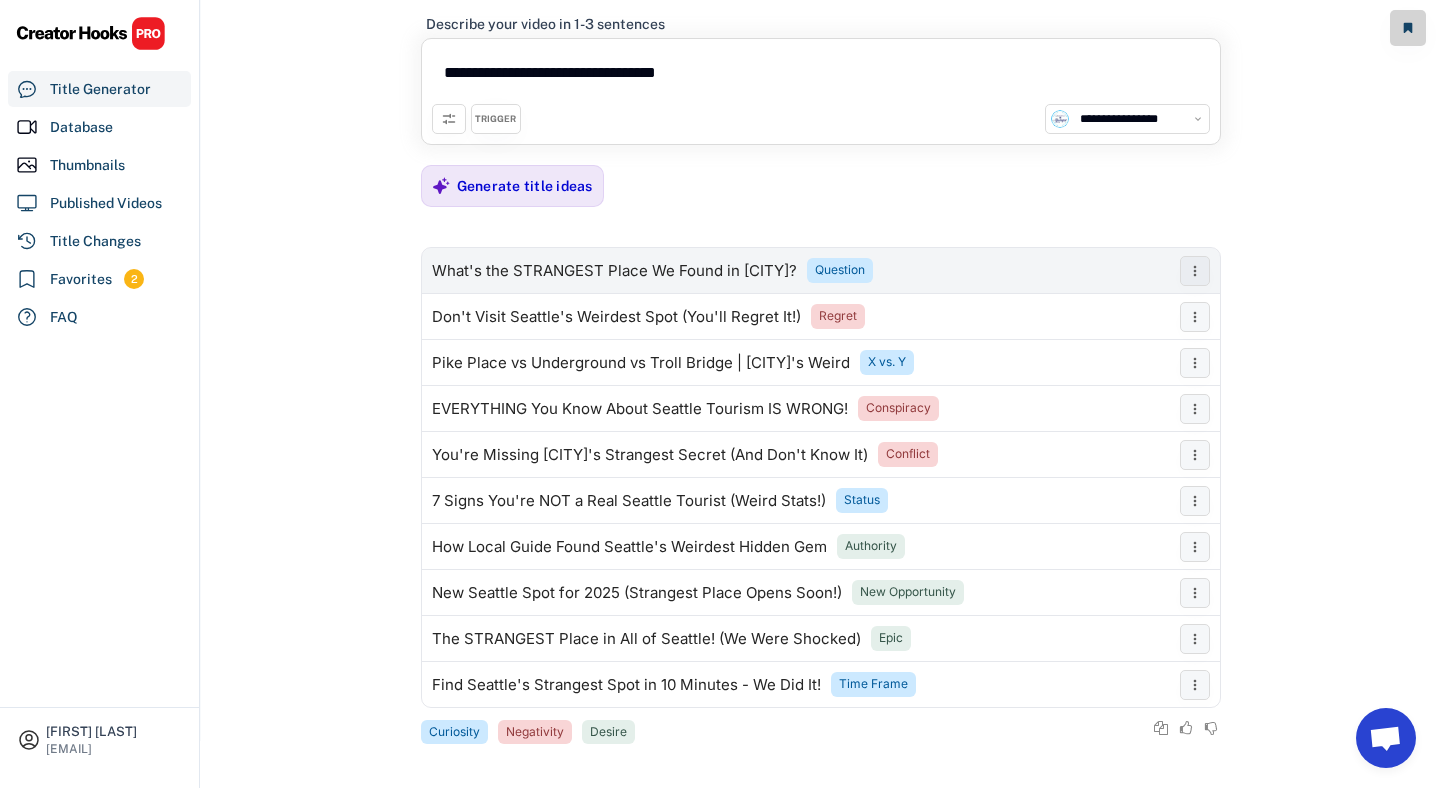 scroll, scrollTop: 55, scrollLeft: 0, axis: vertical 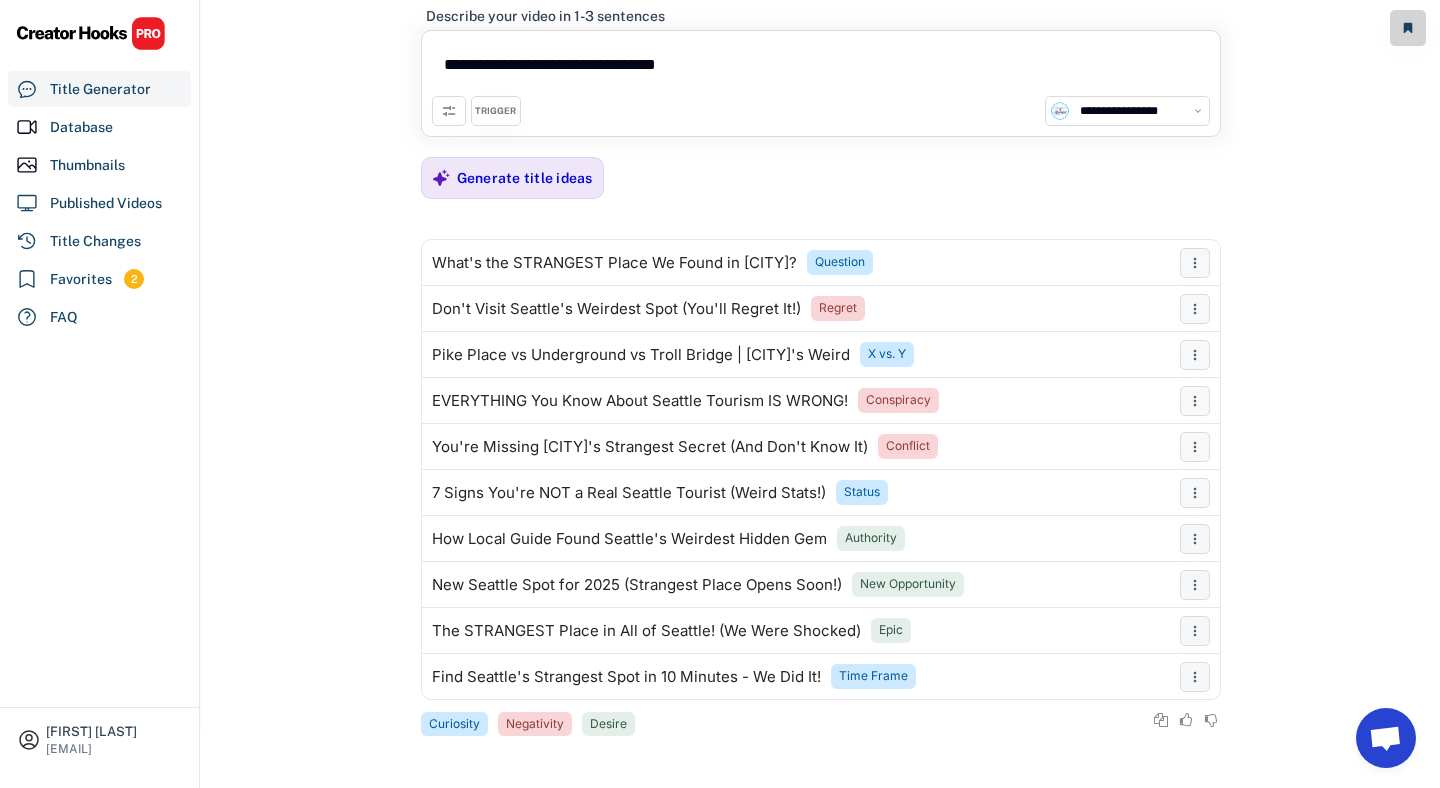 type on "**********" 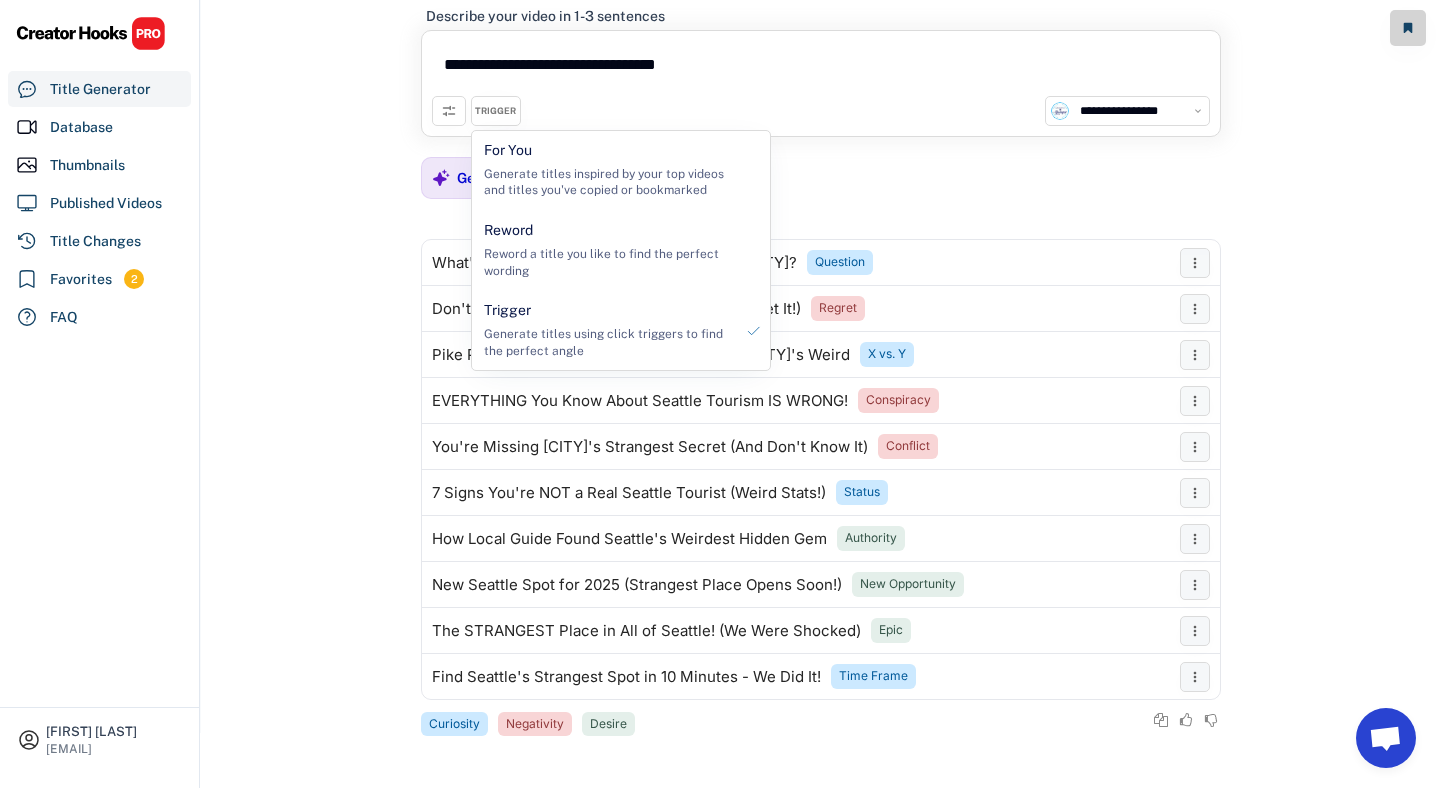 click on "**********" at bounding box center [820, 339] 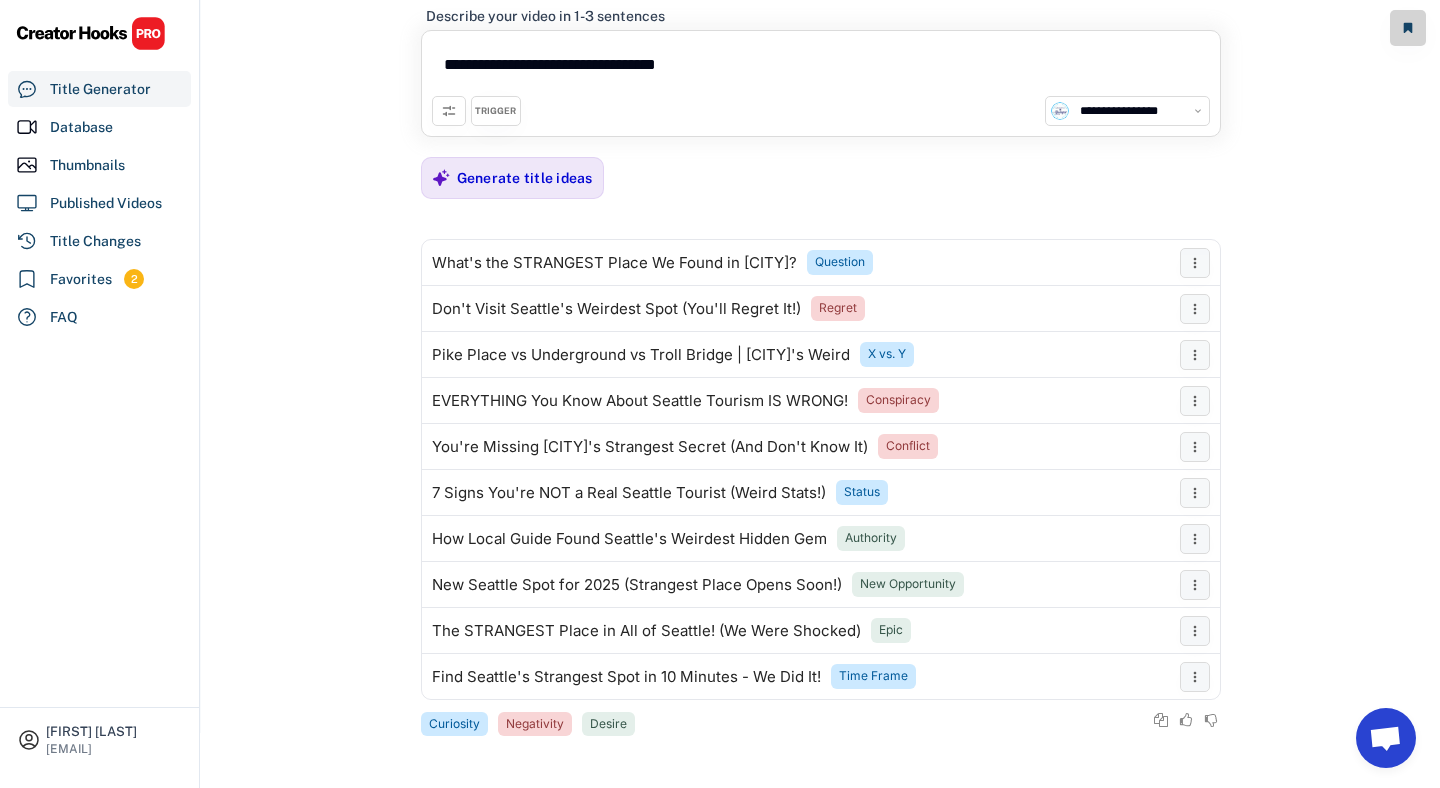 click 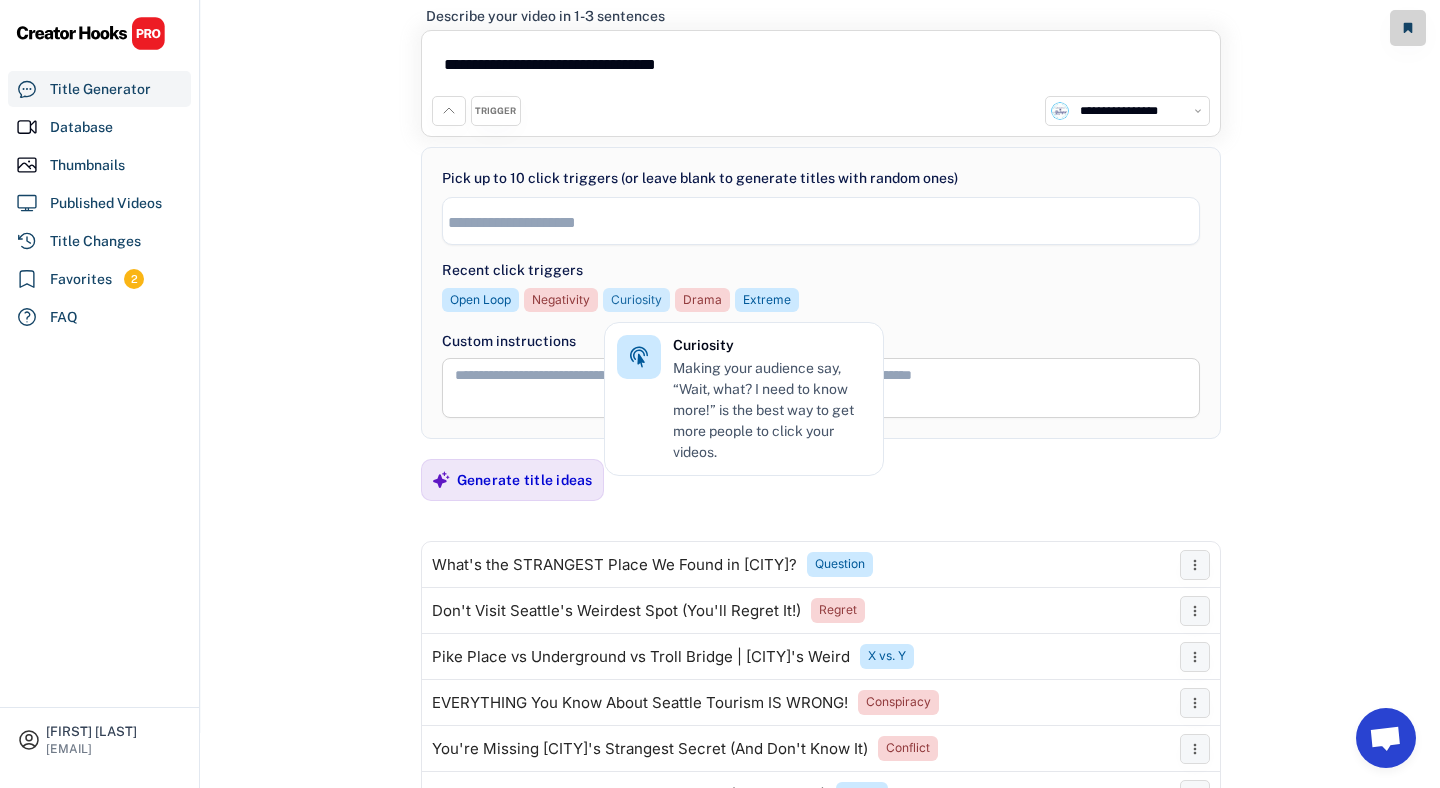 click on "Curiosity" at bounding box center (636, 300) 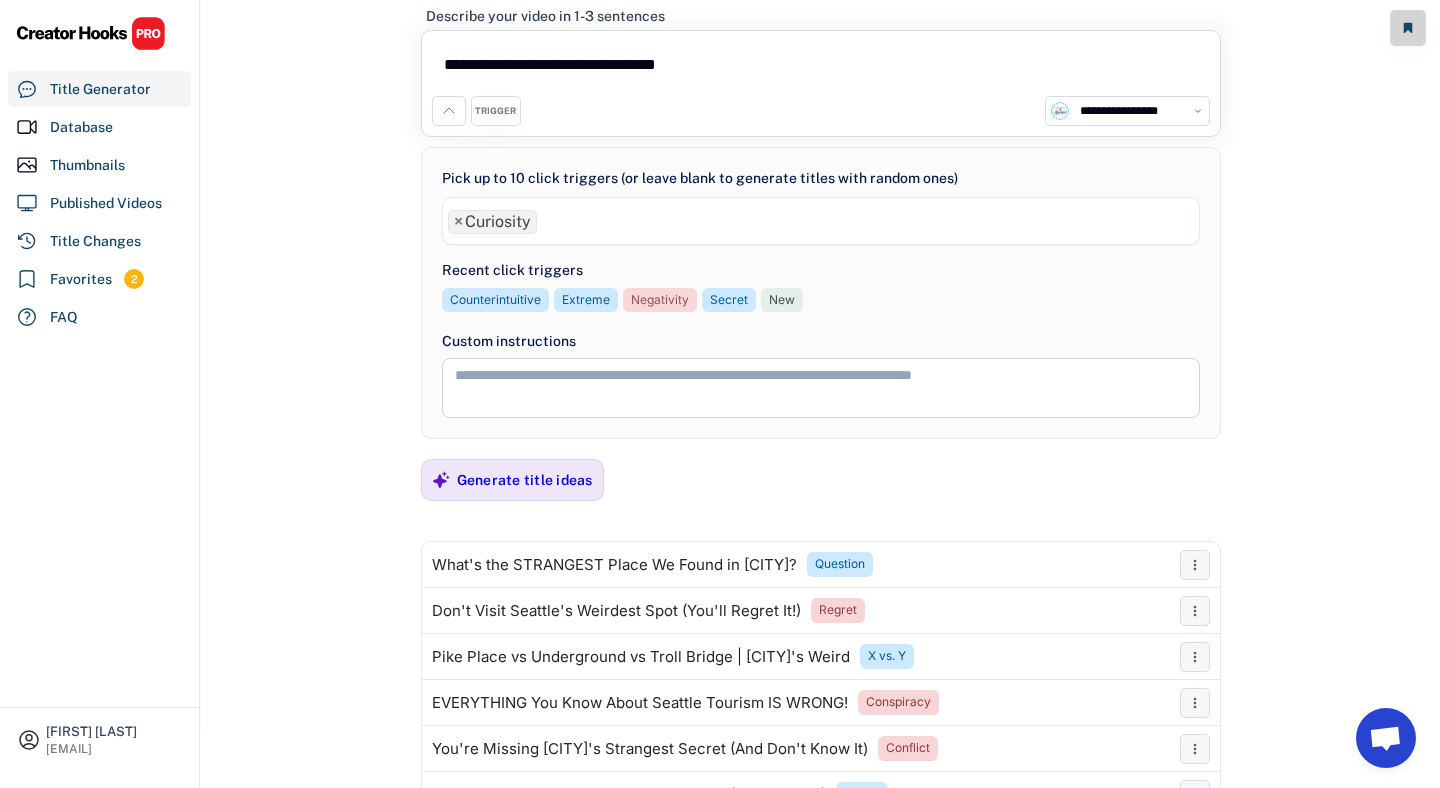 scroll, scrollTop: 170, scrollLeft: 0, axis: vertical 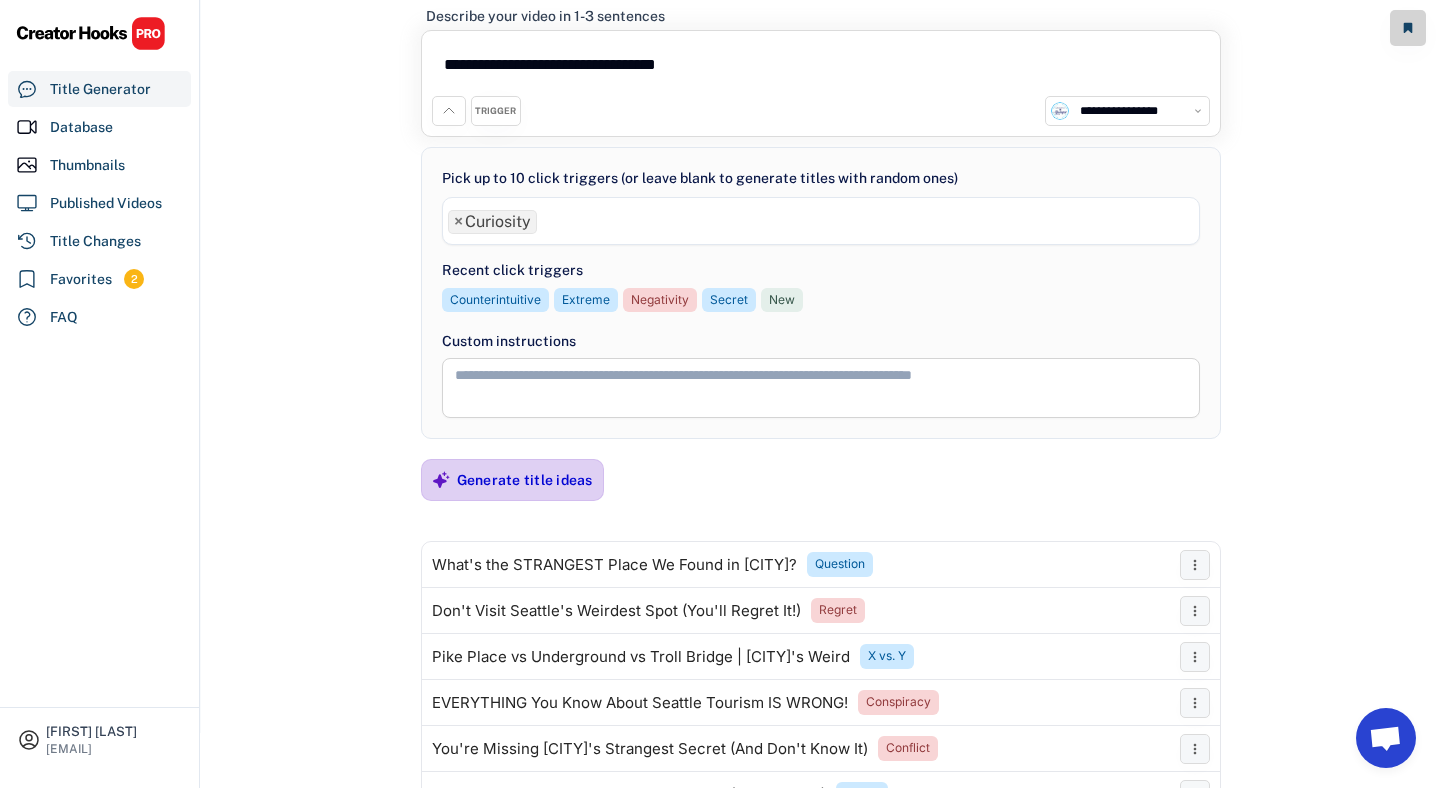 click on "Generate title ideas" at bounding box center [525, 480] 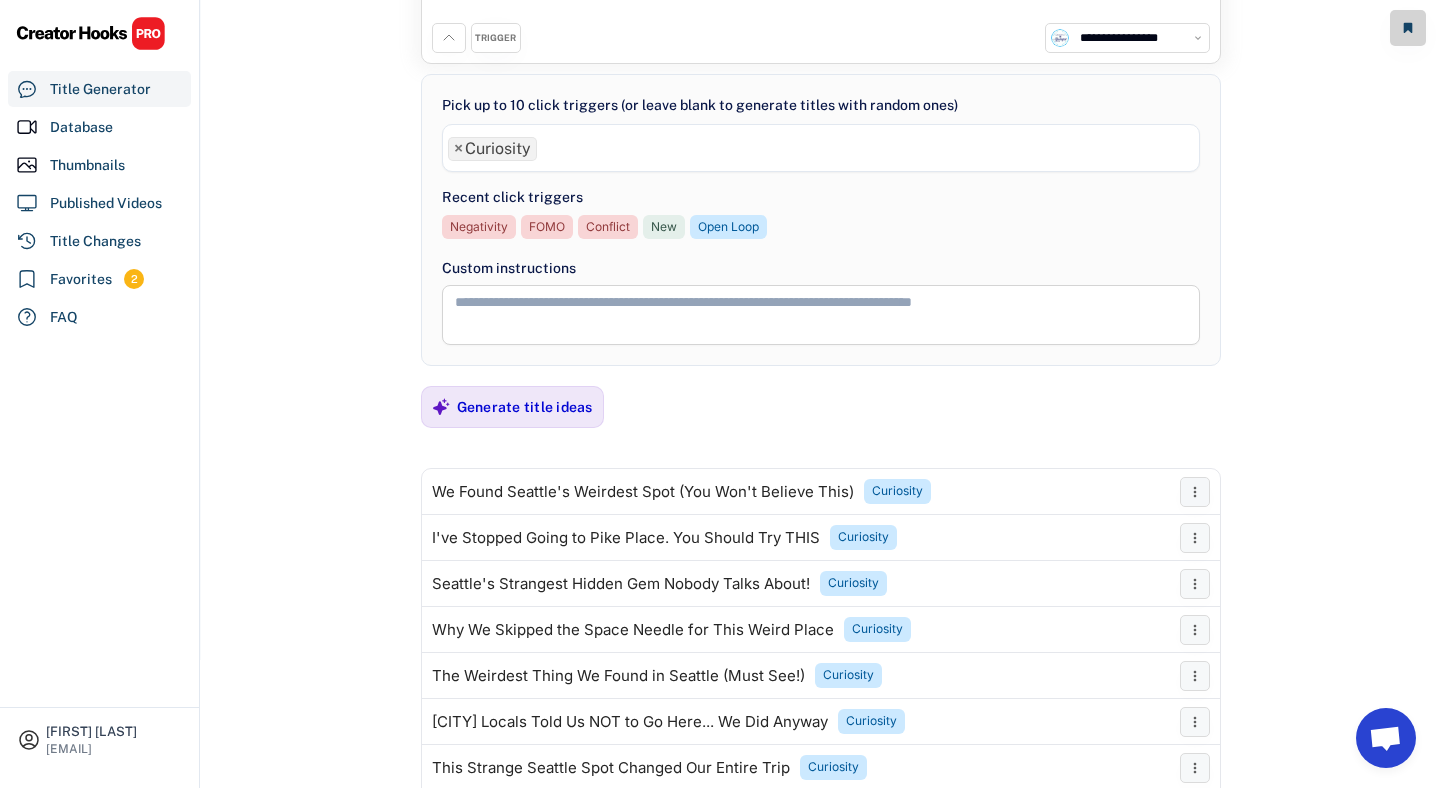 scroll, scrollTop: 357, scrollLeft: 0, axis: vertical 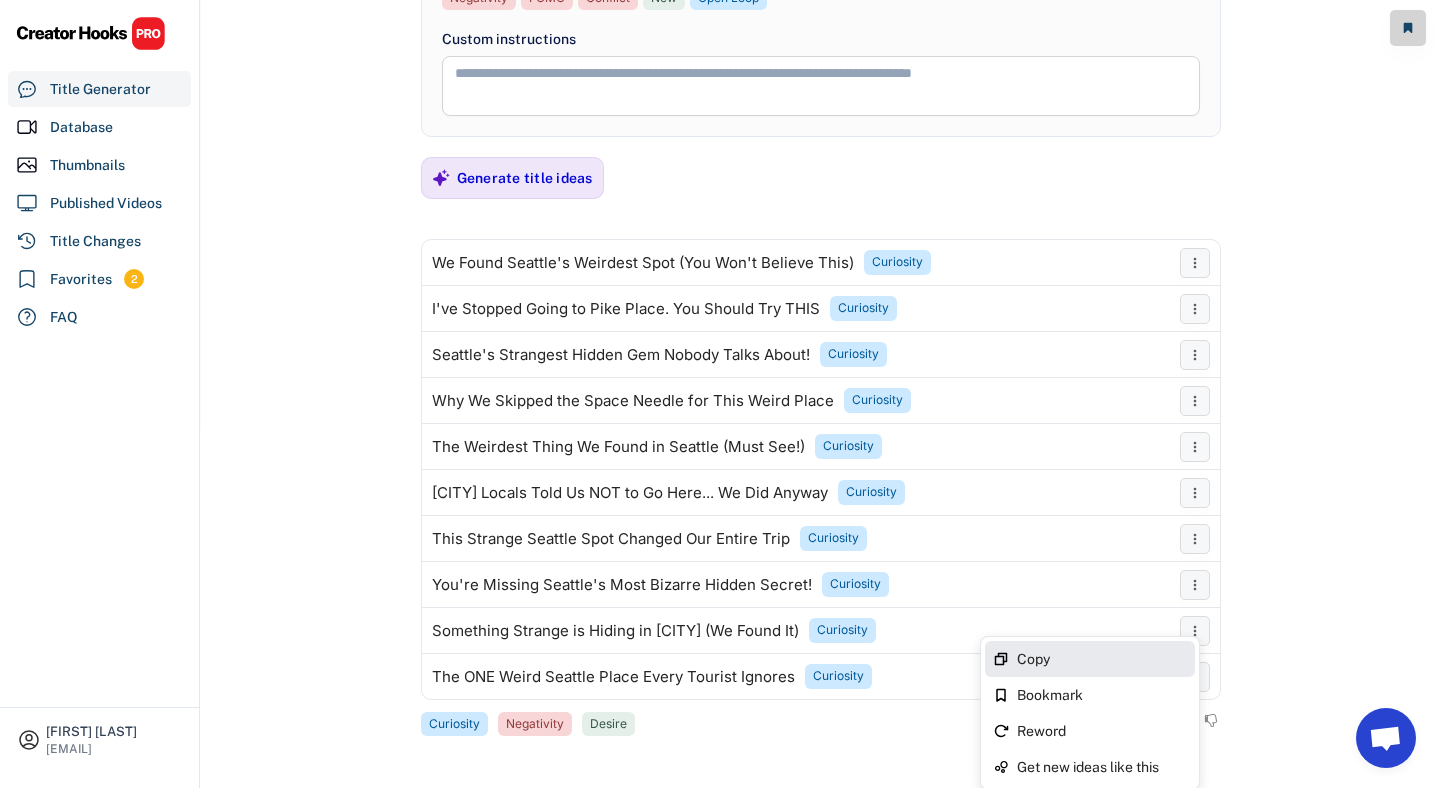 click on "Copy" at bounding box center (1090, 659) 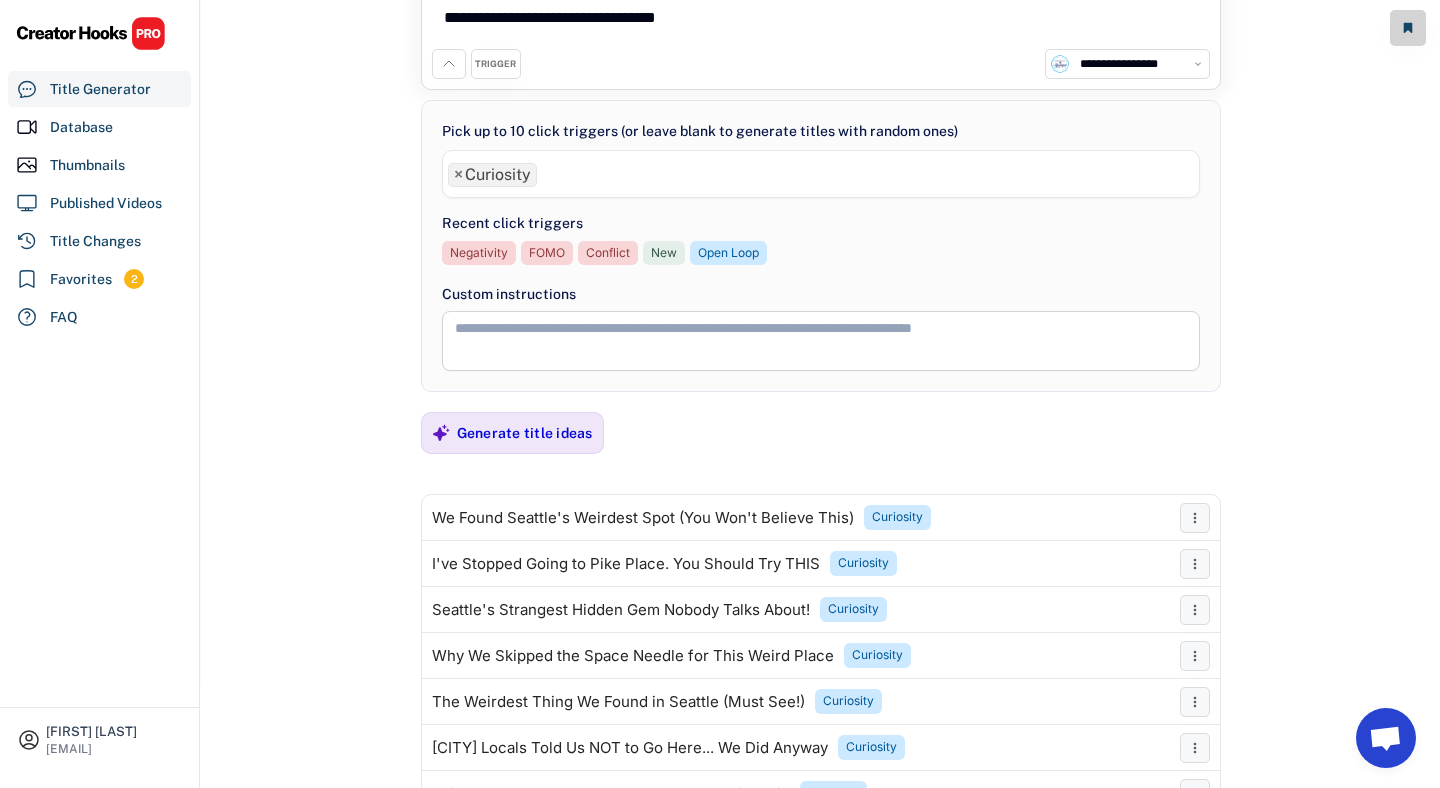 scroll, scrollTop: 100, scrollLeft: 0, axis: vertical 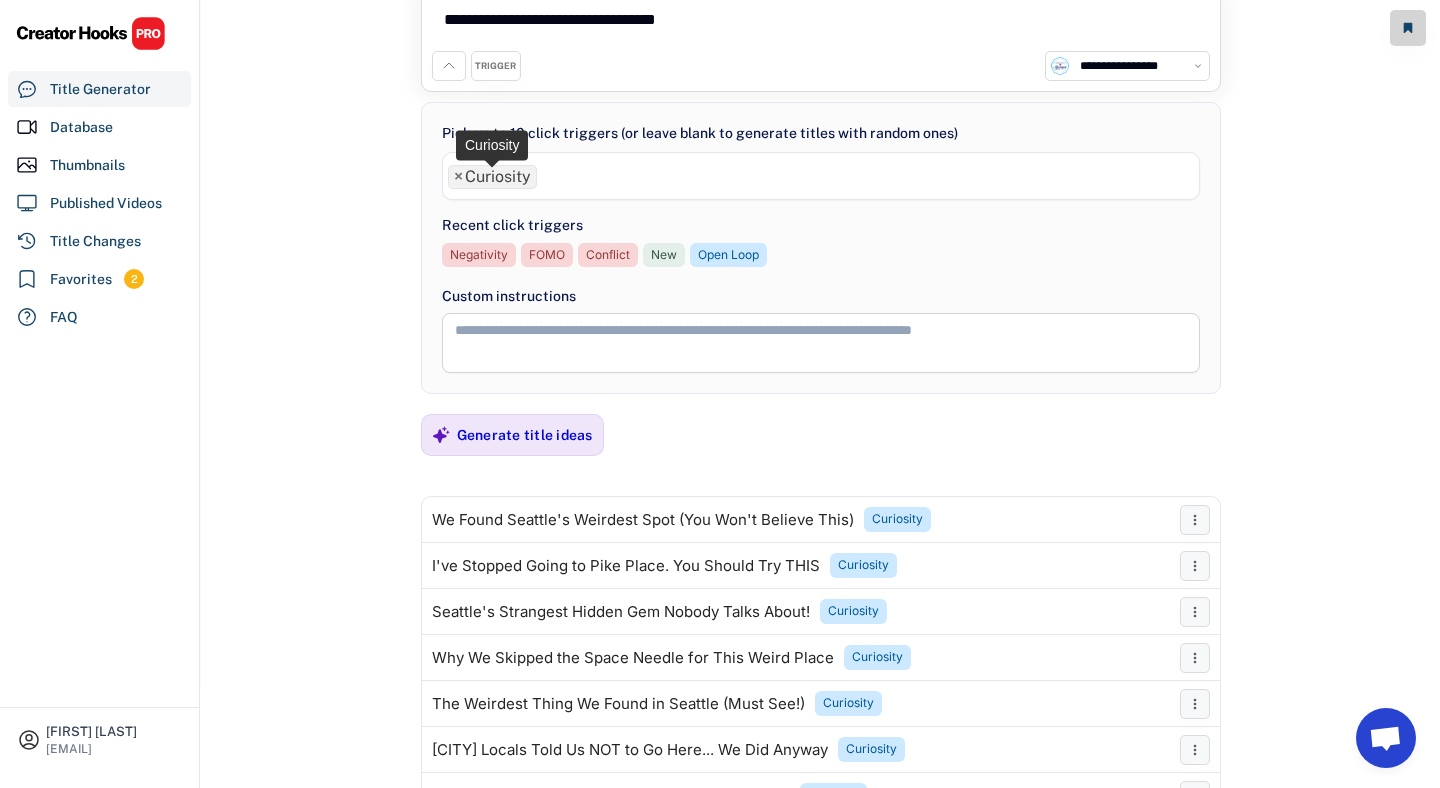 click on "×" at bounding box center (458, 177) 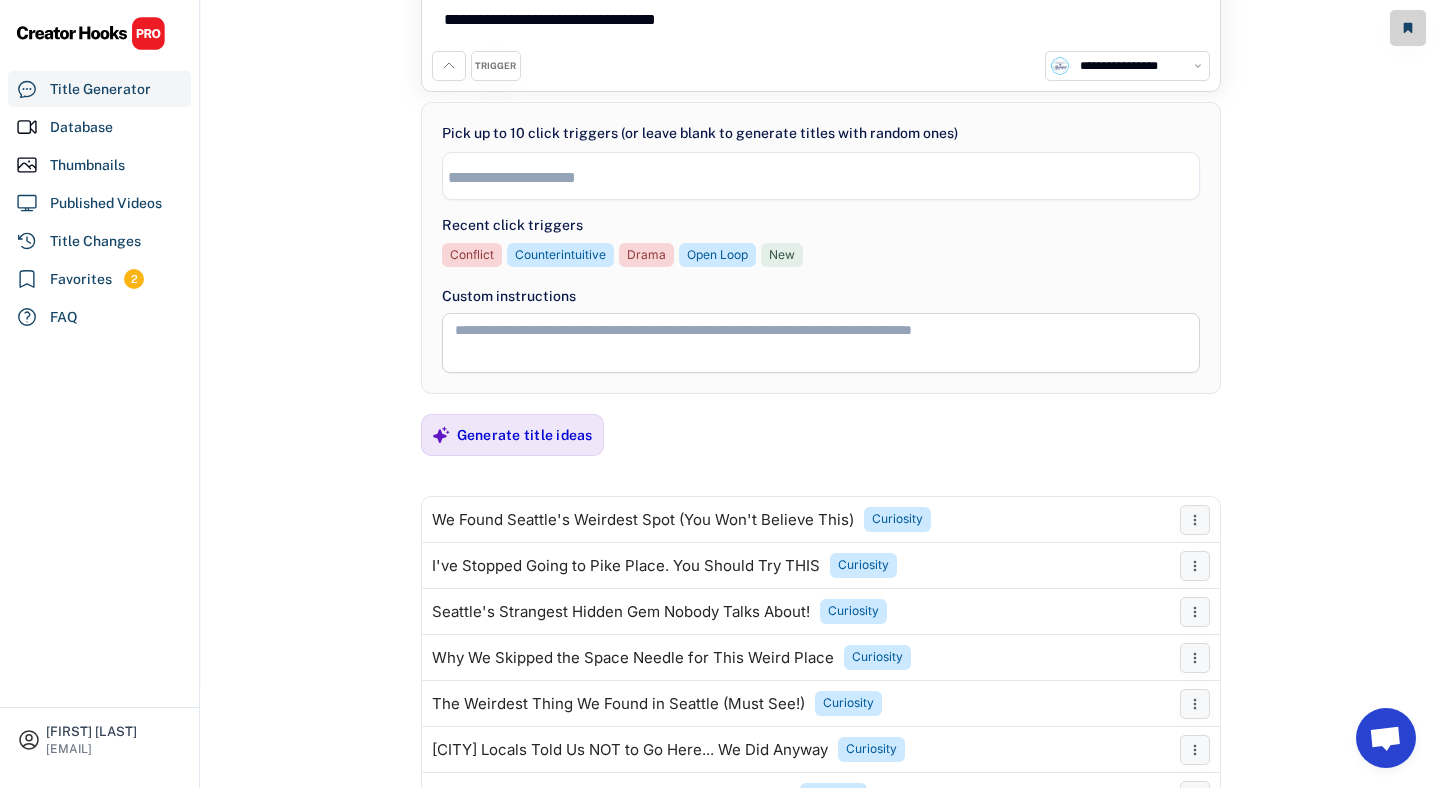 click 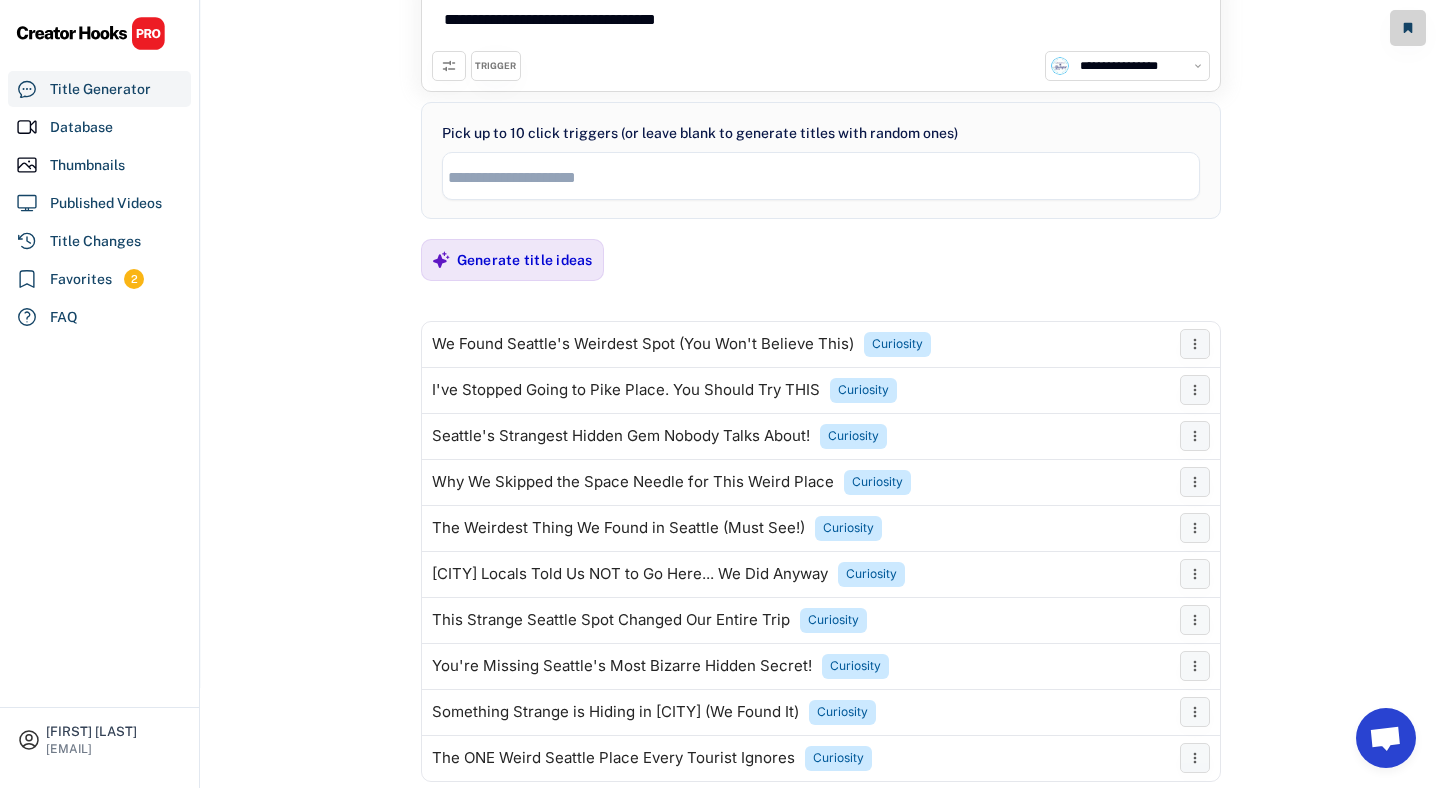 scroll, scrollTop: 55, scrollLeft: 0, axis: vertical 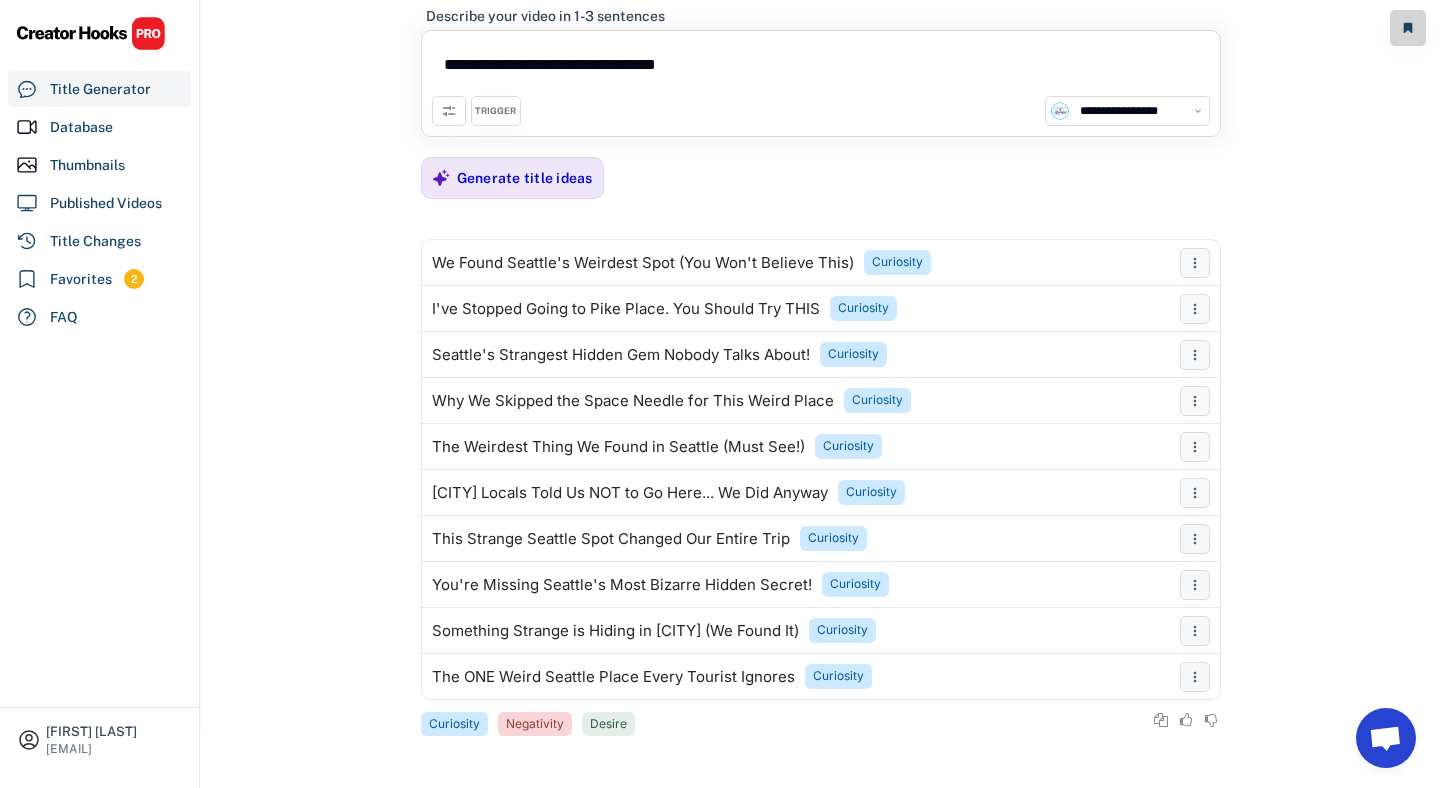click on "TRIGGER" at bounding box center [496, 111] 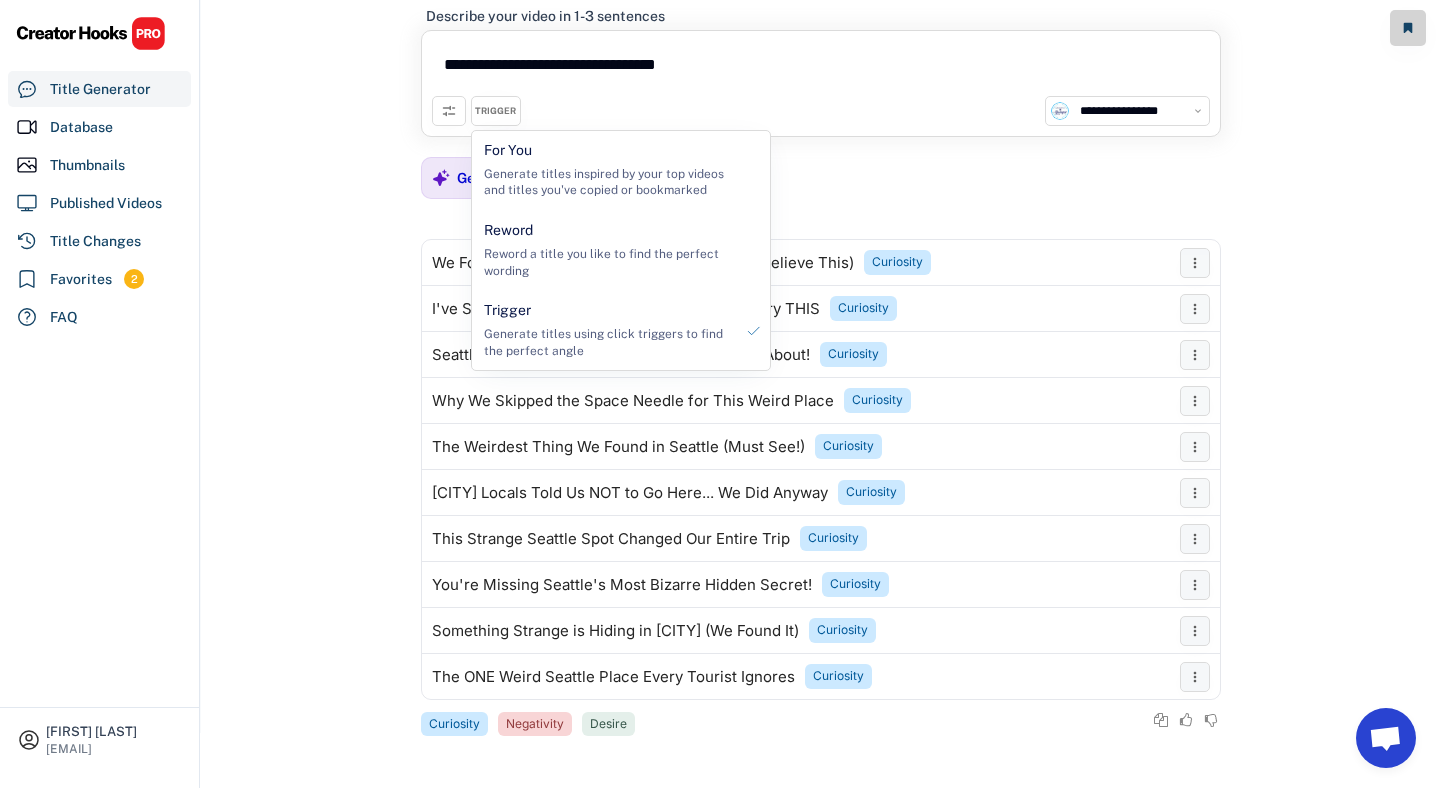 click at bounding box center [449, 111] 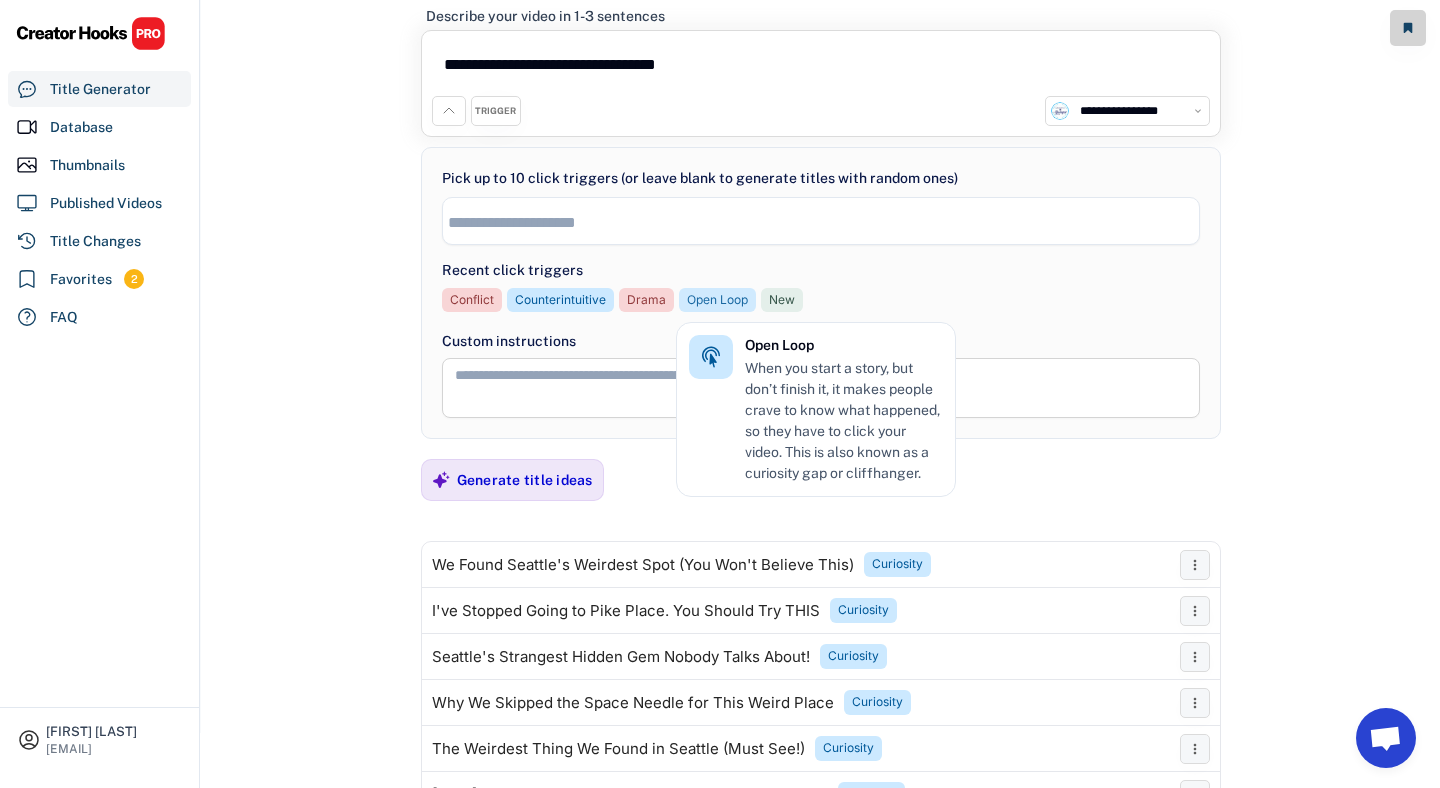 click on "Open Loop" at bounding box center [717, 300] 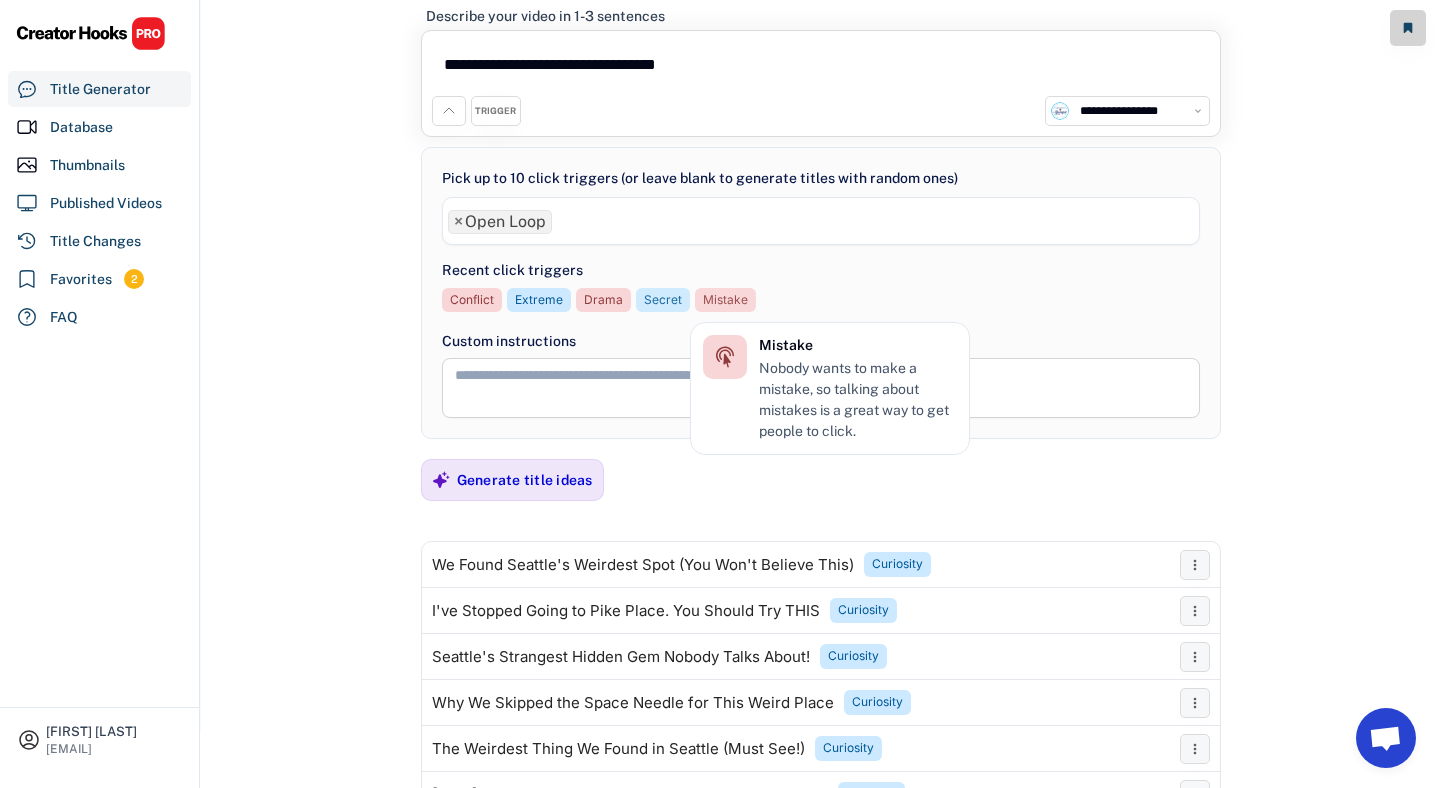 scroll, scrollTop: 442, scrollLeft: 0, axis: vertical 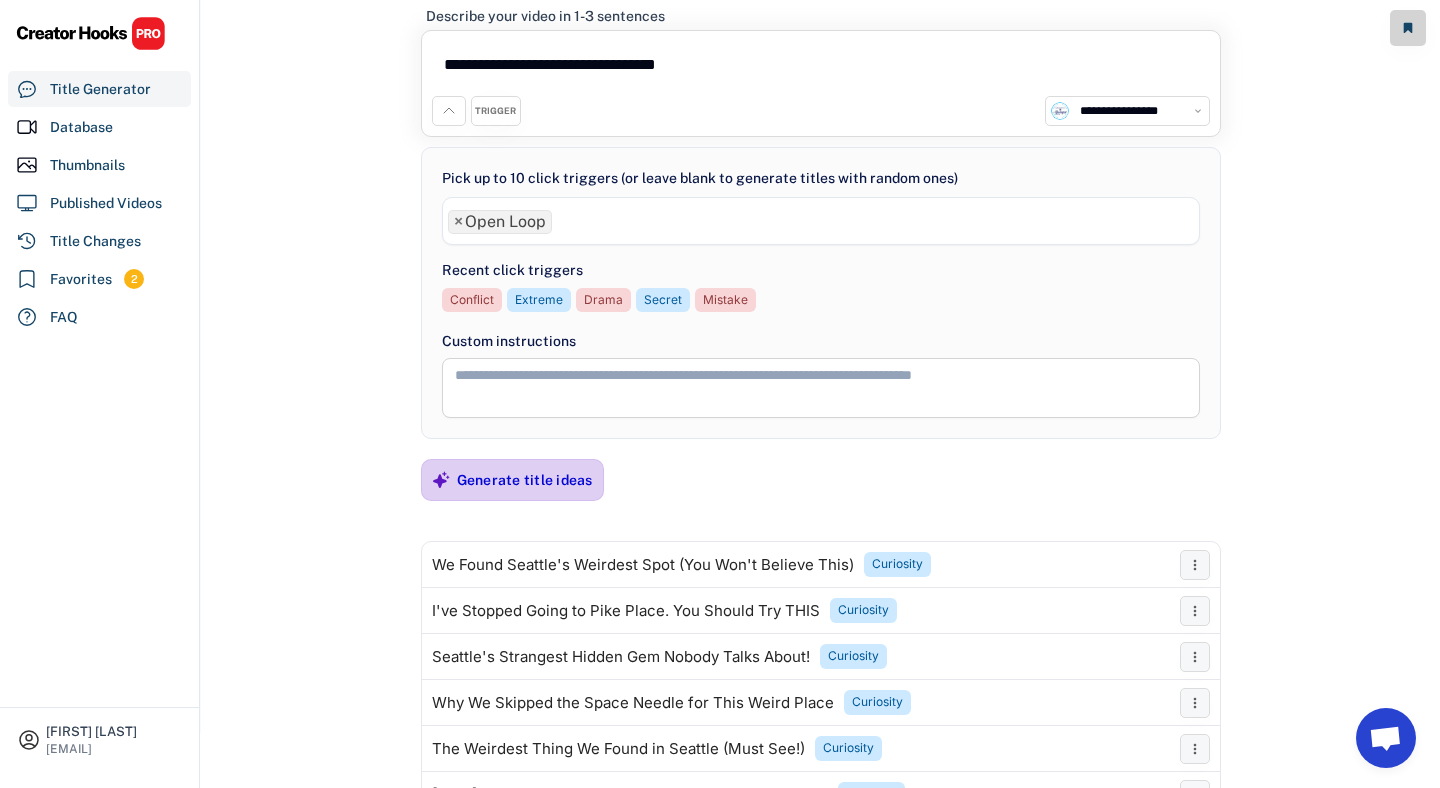 click on "Generate title ideas" at bounding box center (525, 480) 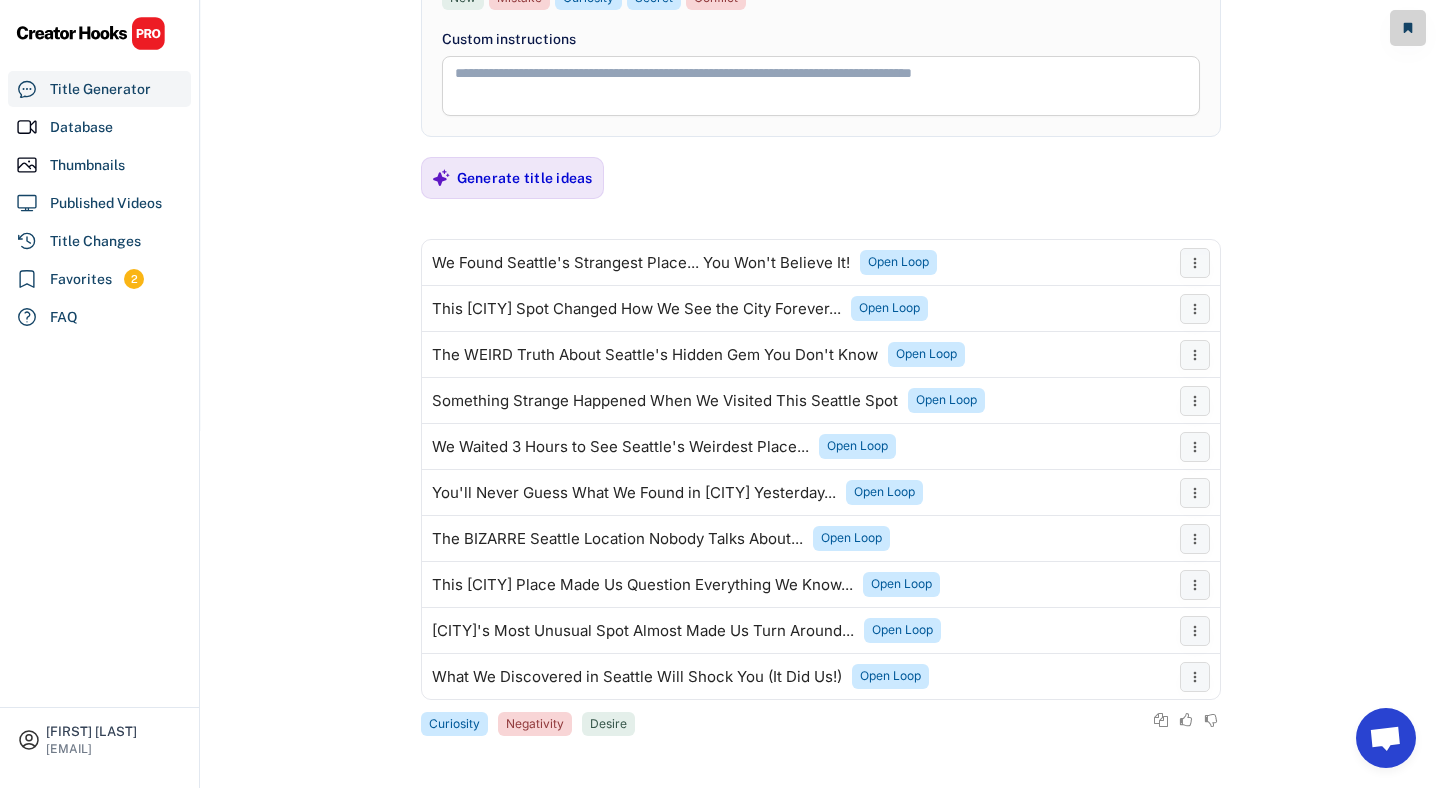 scroll, scrollTop: 0, scrollLeft: 0, axis: both 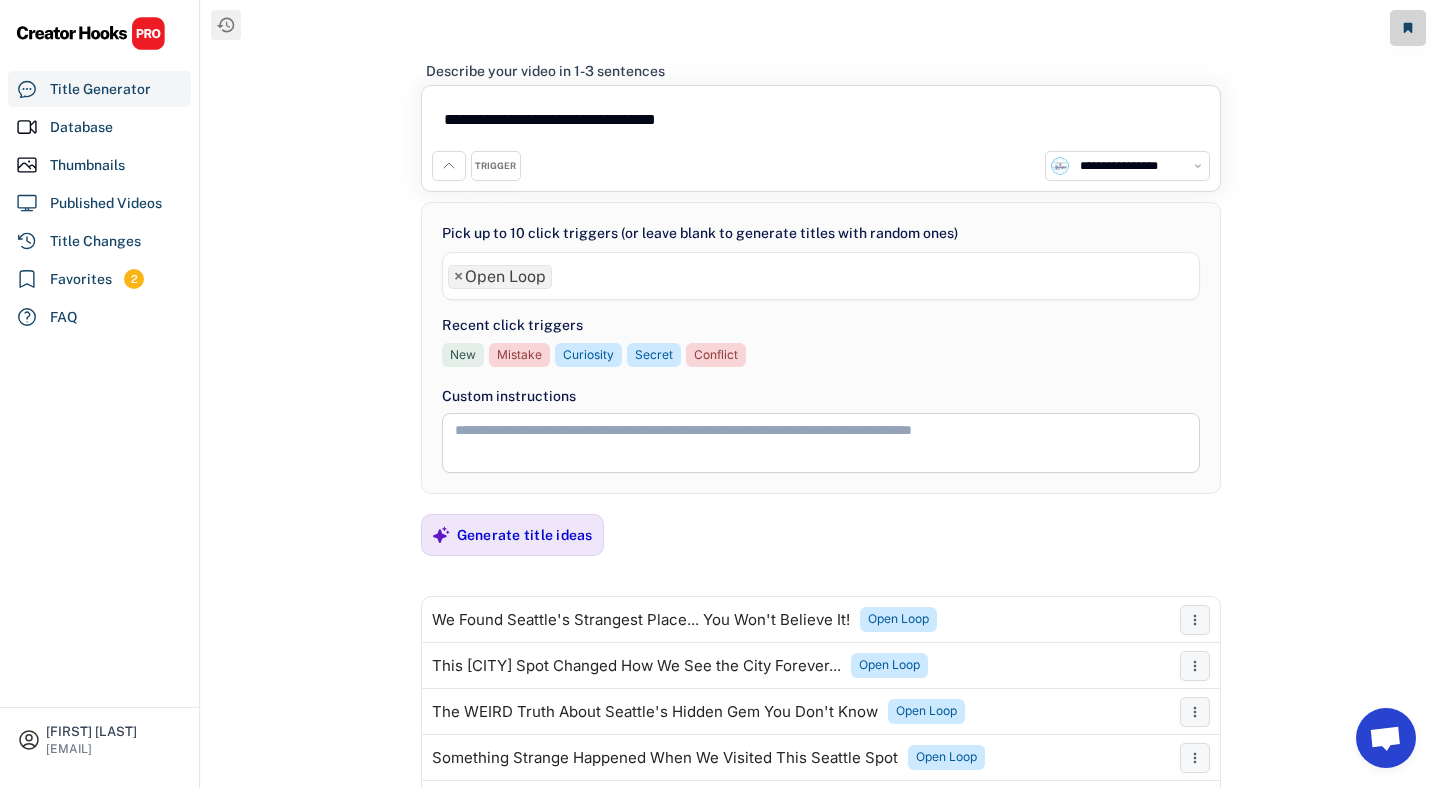 drag, startPoint x: 736, startPoint y: 122, endPoint x: 284, endPoint y: 98, distance: 452.63672 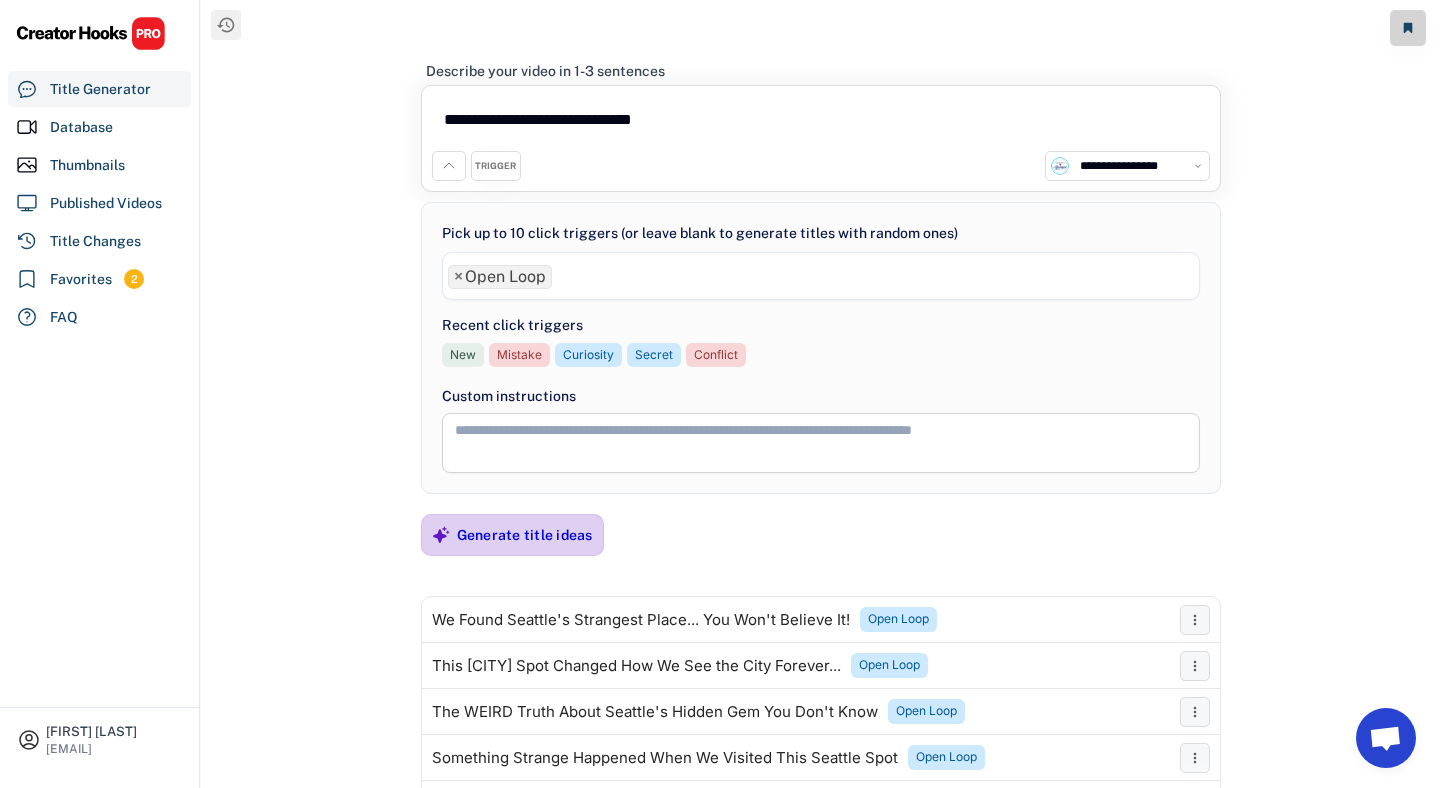 click on "Generate title ideas" at bounding box center (525, 535) 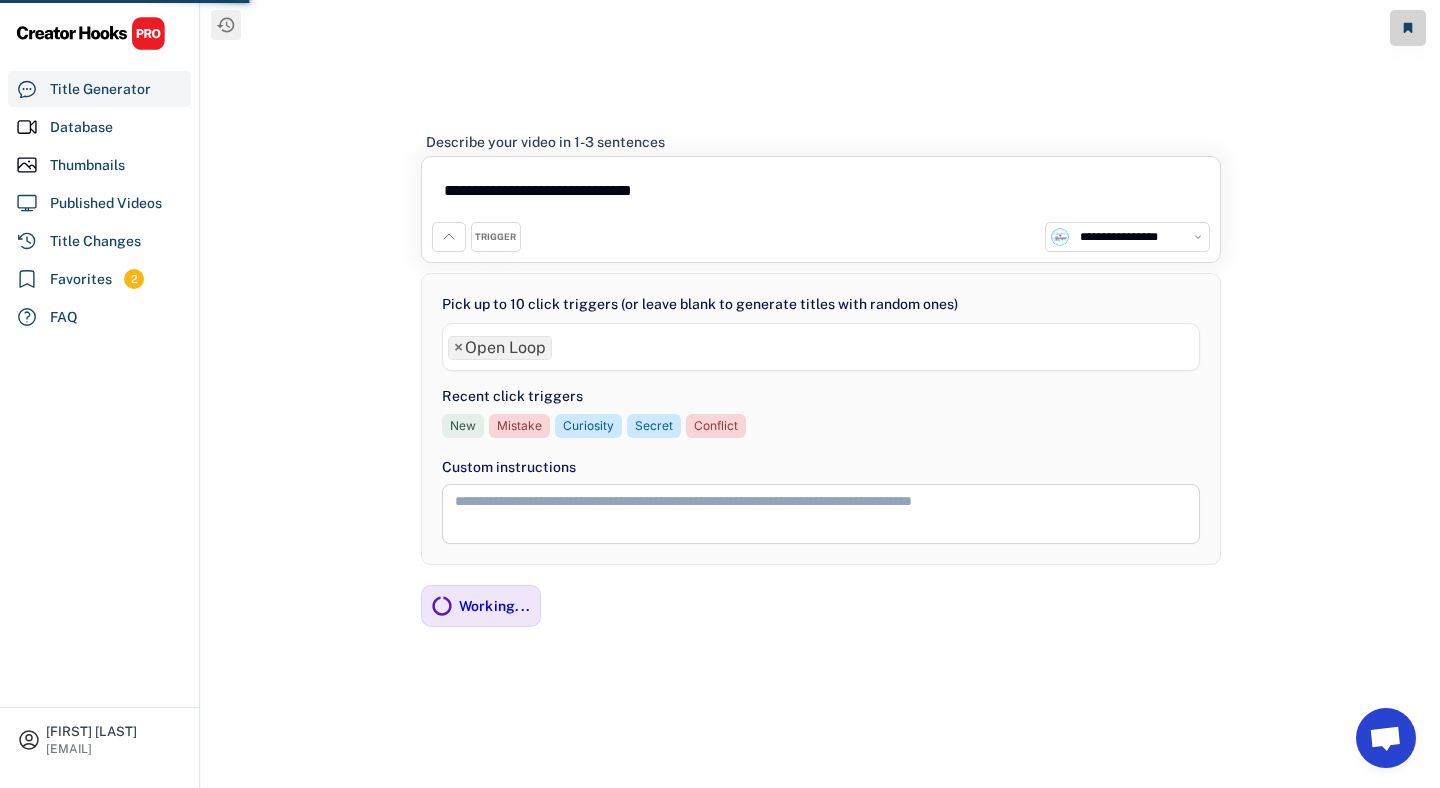 click on "**********" at bounding box center (821, 194) 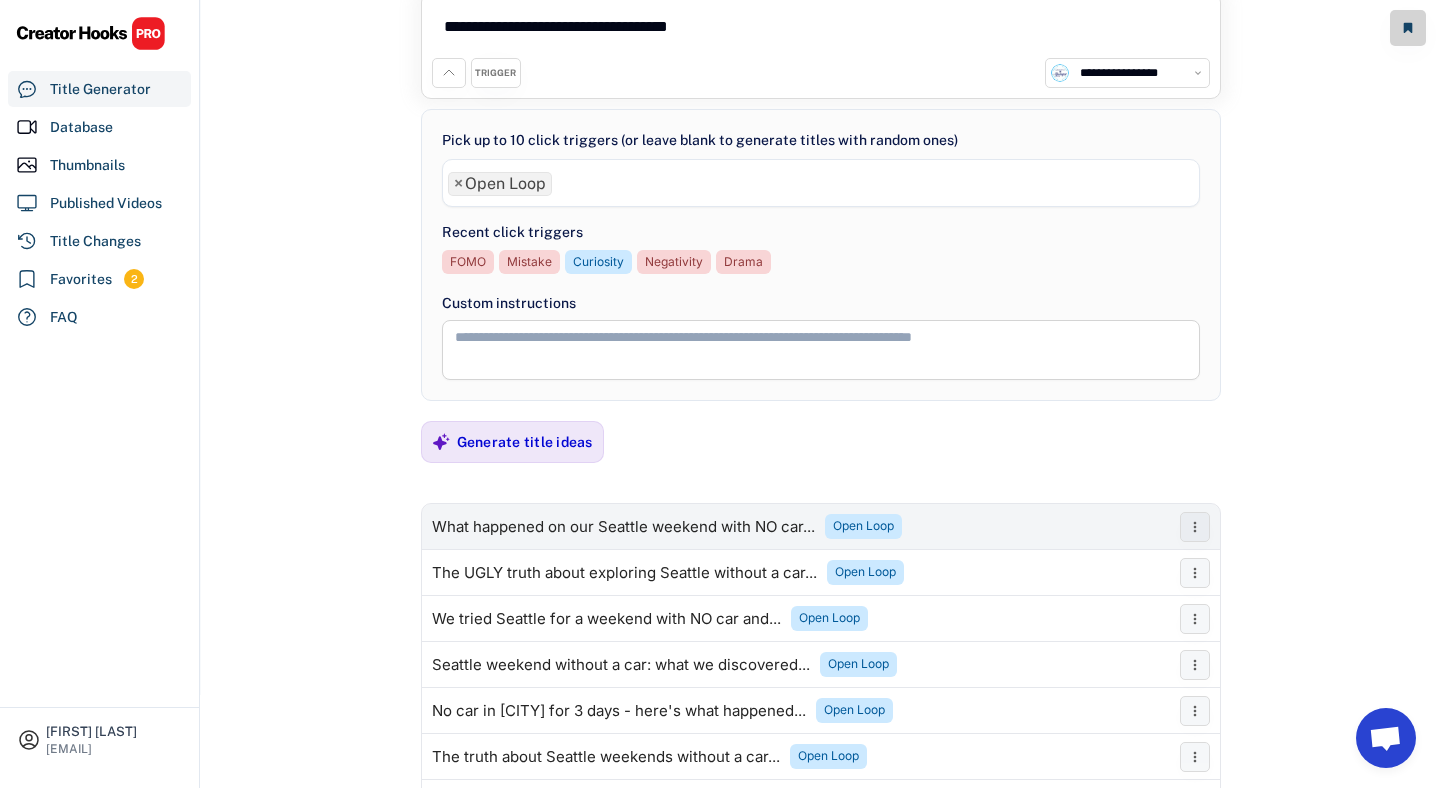 scroll, scrollTop: 38, scrollLeft: 0, axis: vertical 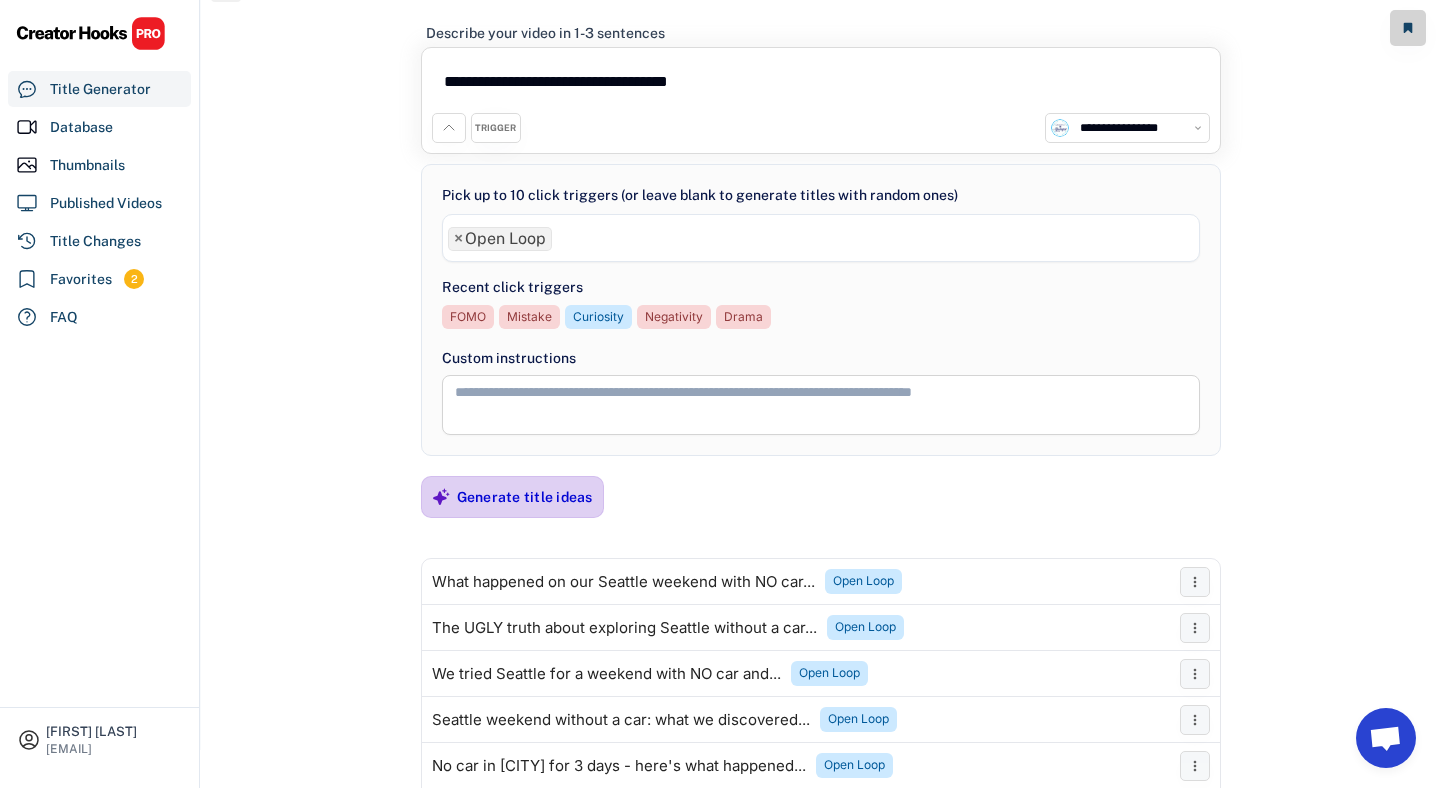 type on "**********" 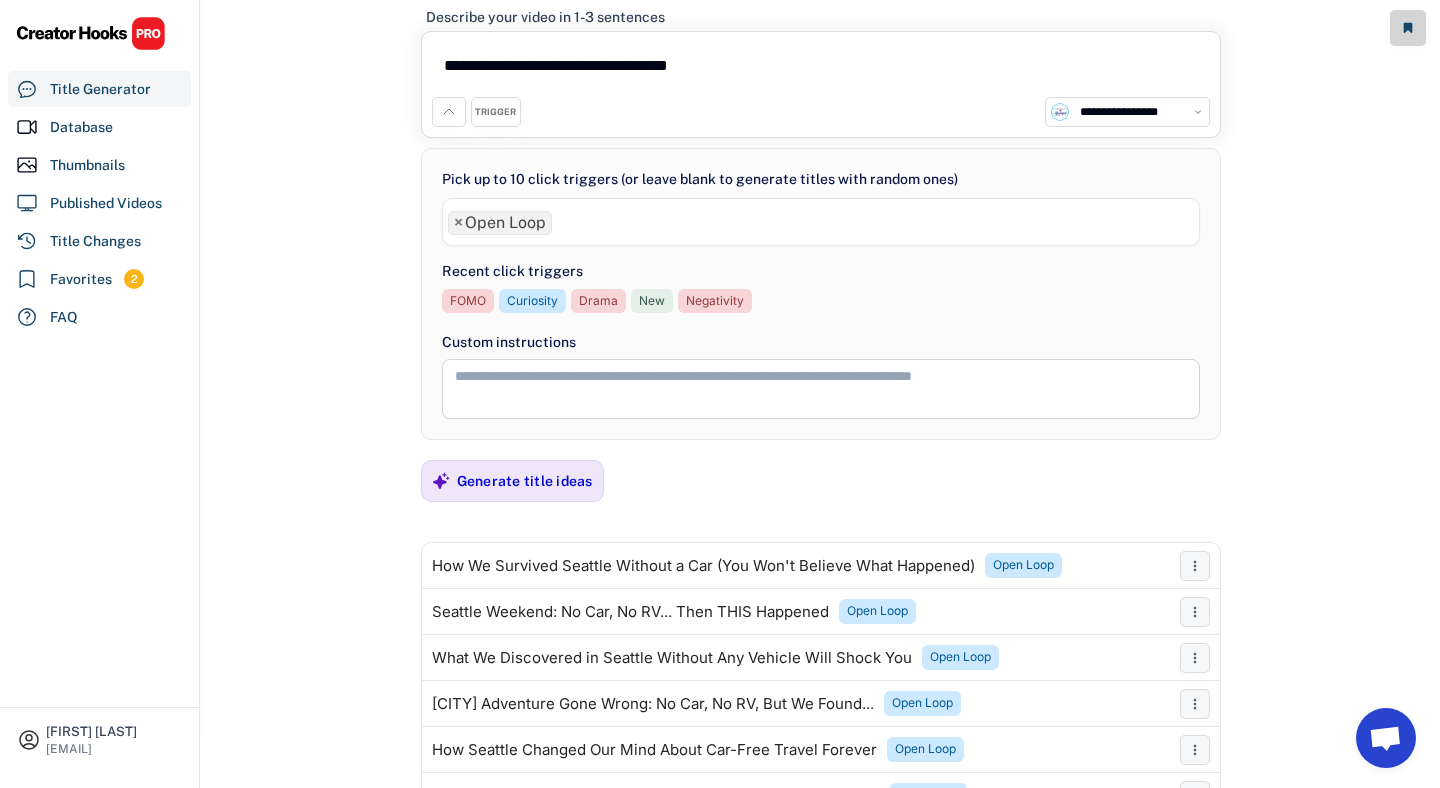 scroll, scrollTop: 37, scrollLeft: 0, axis: vertical 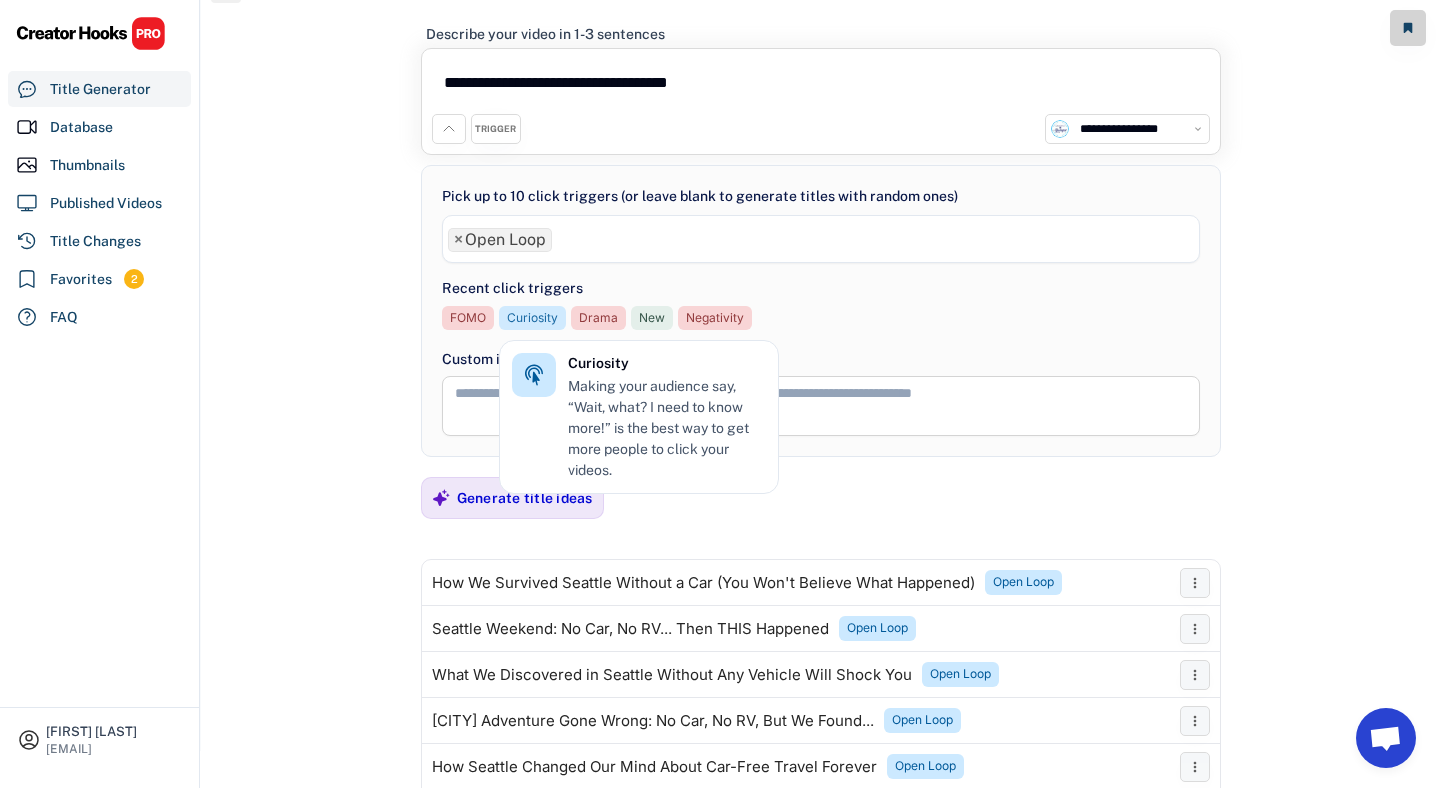 click on "Curiosity" at bounding box center [532, 318] 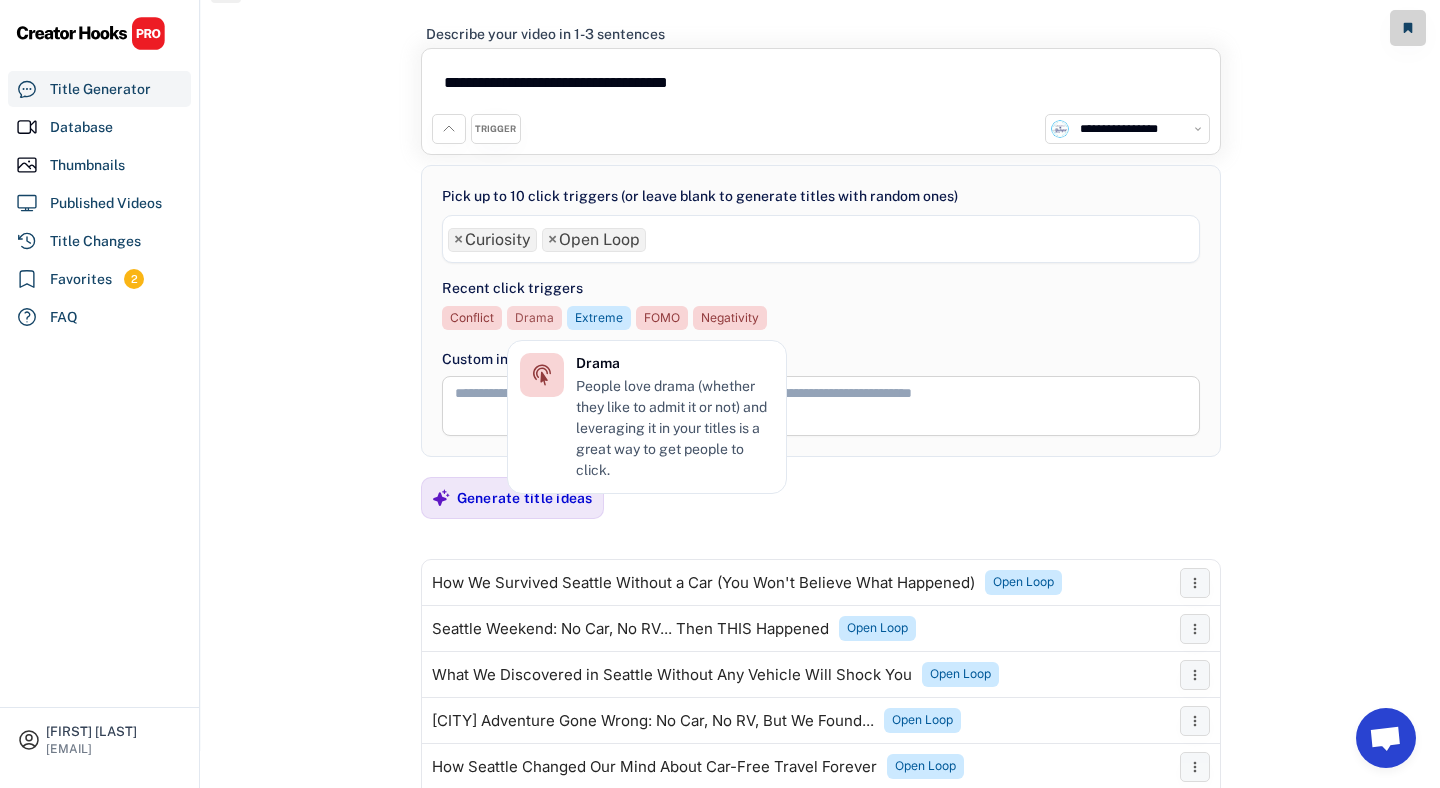 click on "Drama" at bounding box center [534, 318] 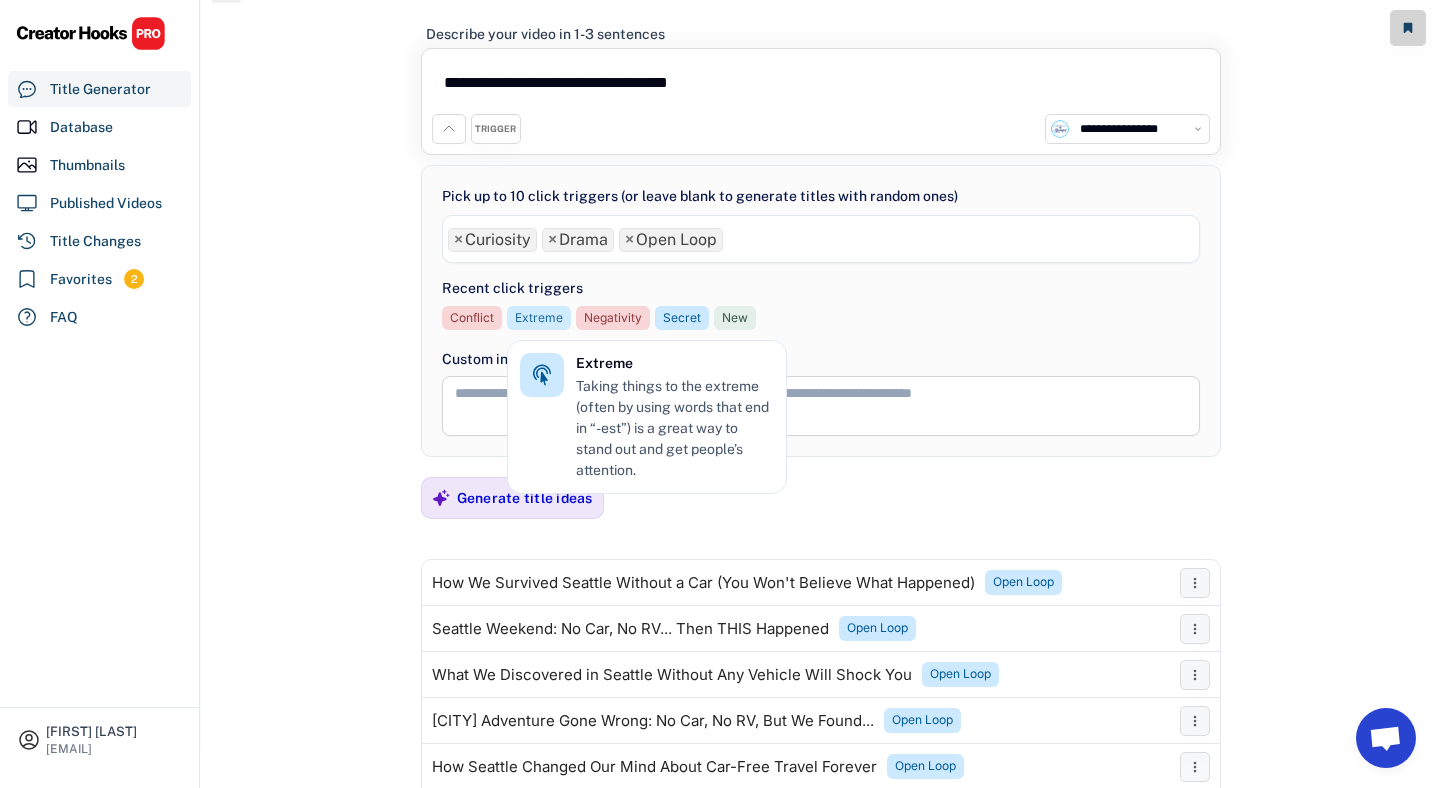 click on "Extreme" at bounding box center (539, 318) 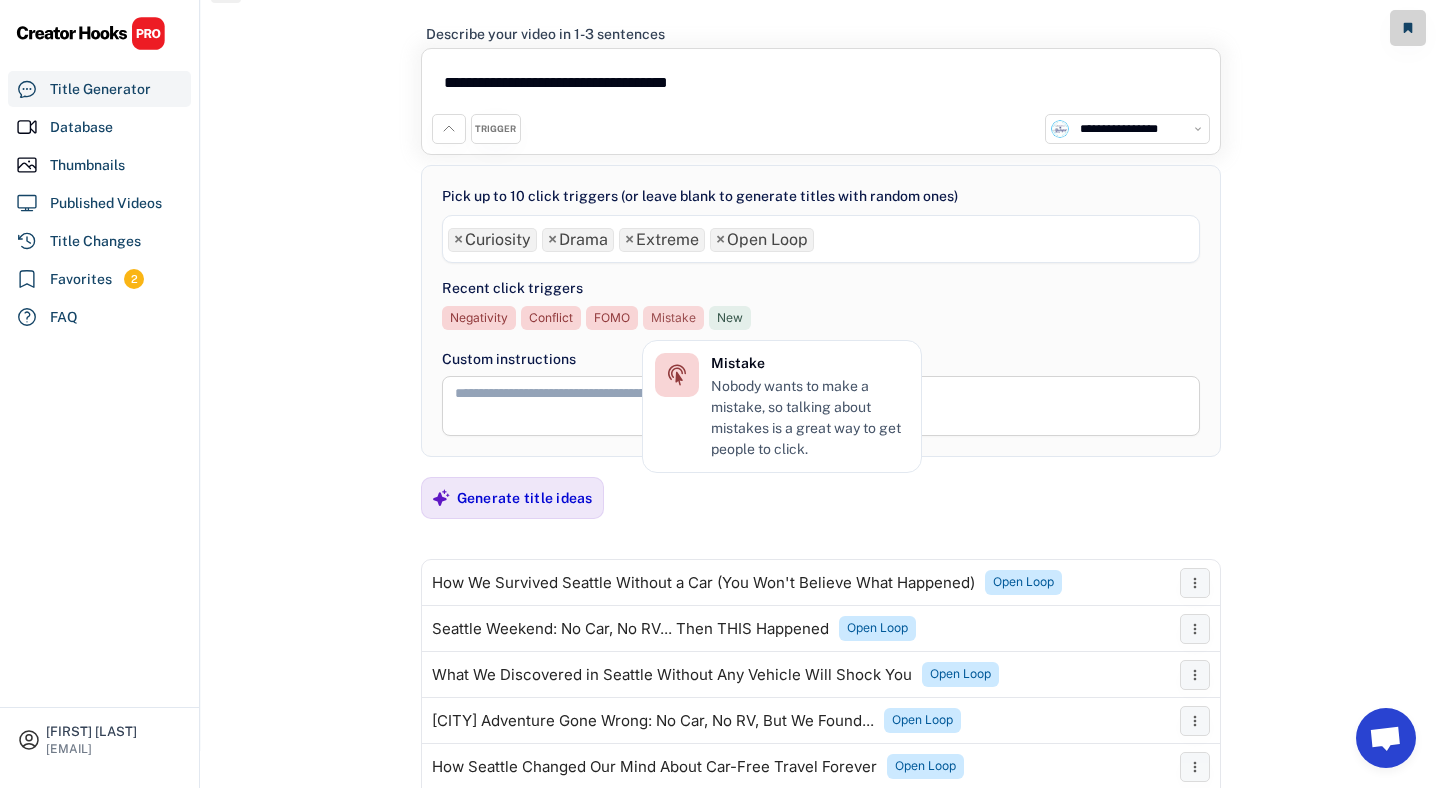 click on "Mistake" at bounding box center [673, 318] 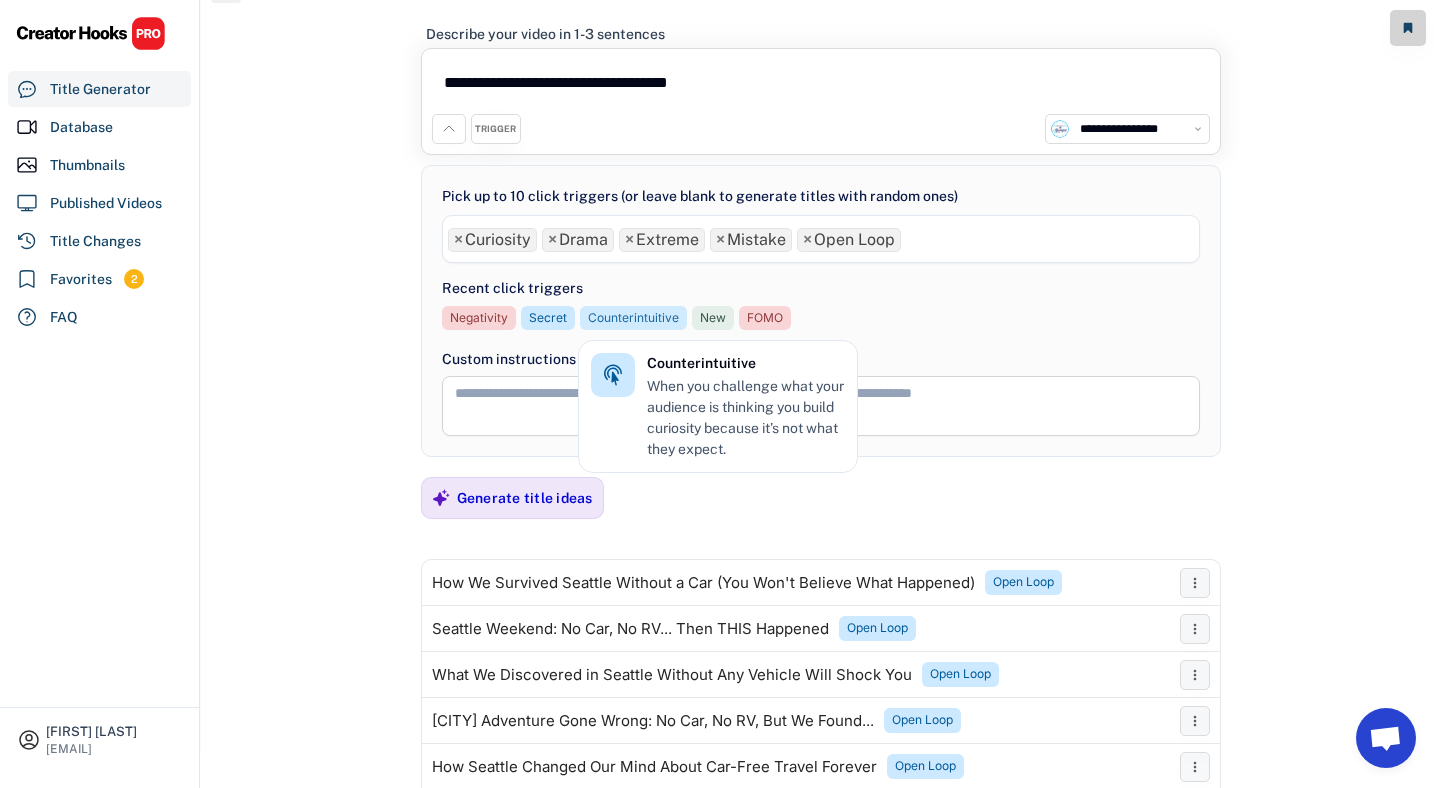 click on "Counterintuitive" at bounding box center [633, 318] 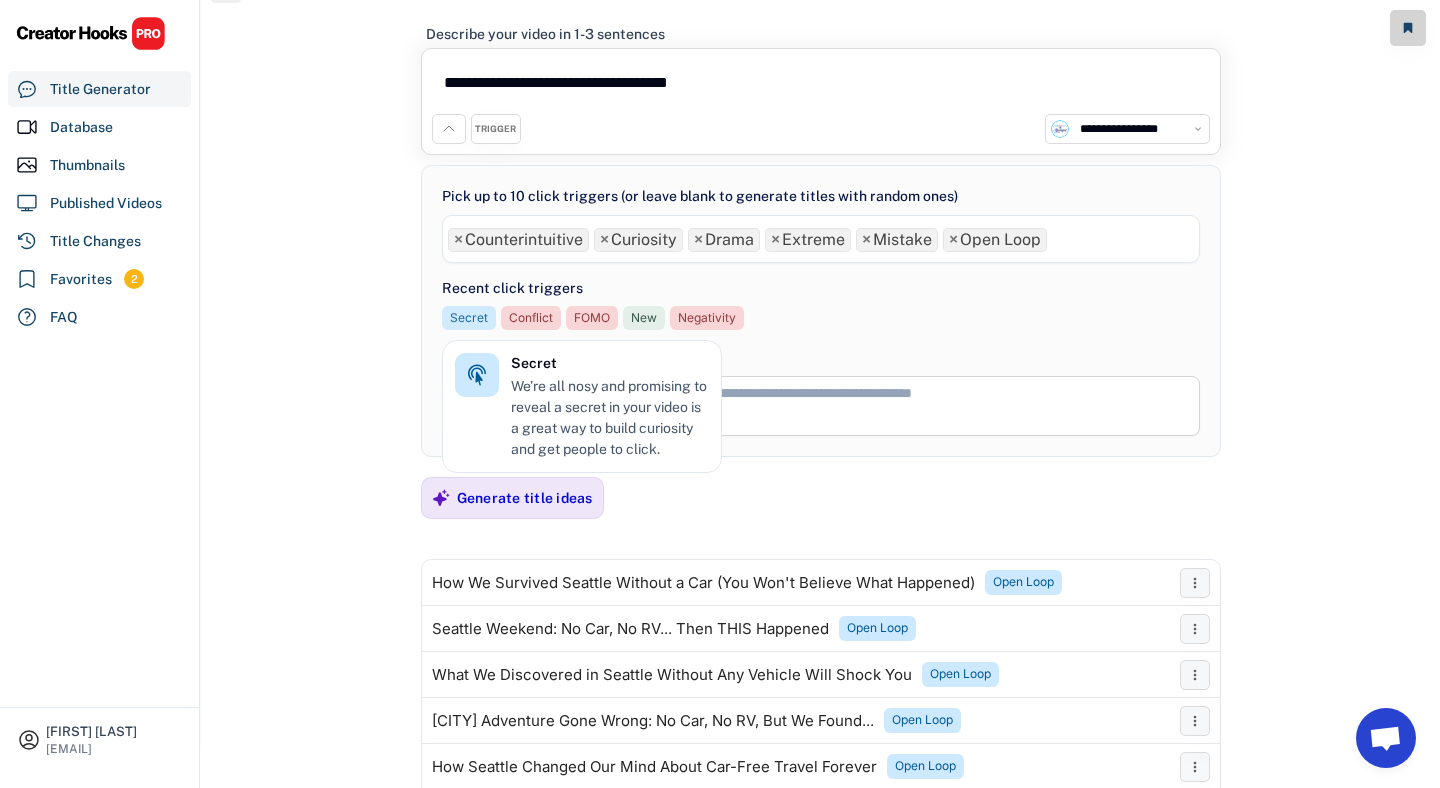 click on "Secret" at bounding box center (469, 318) 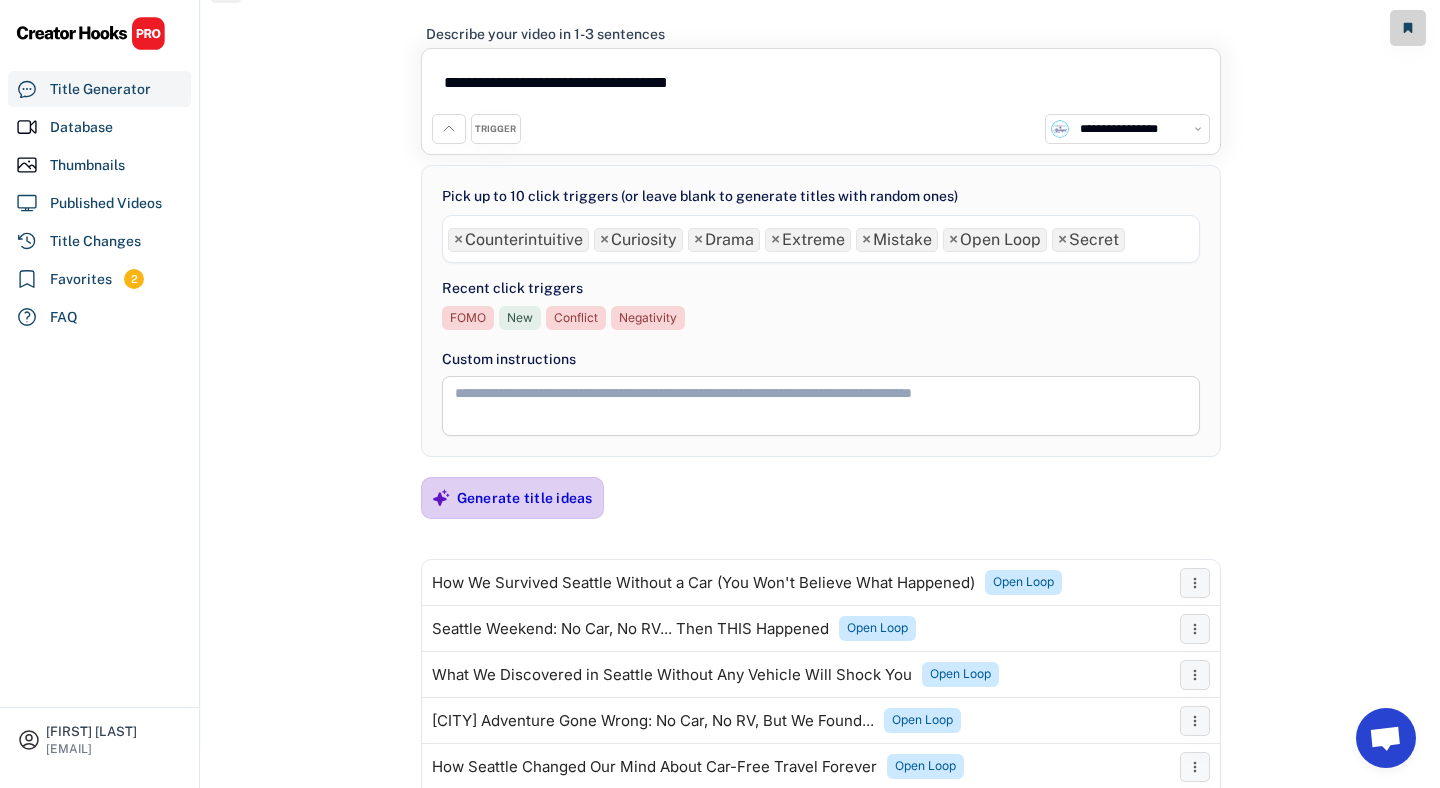 click on "Generate title ideas" at bounding box center (525, 498) 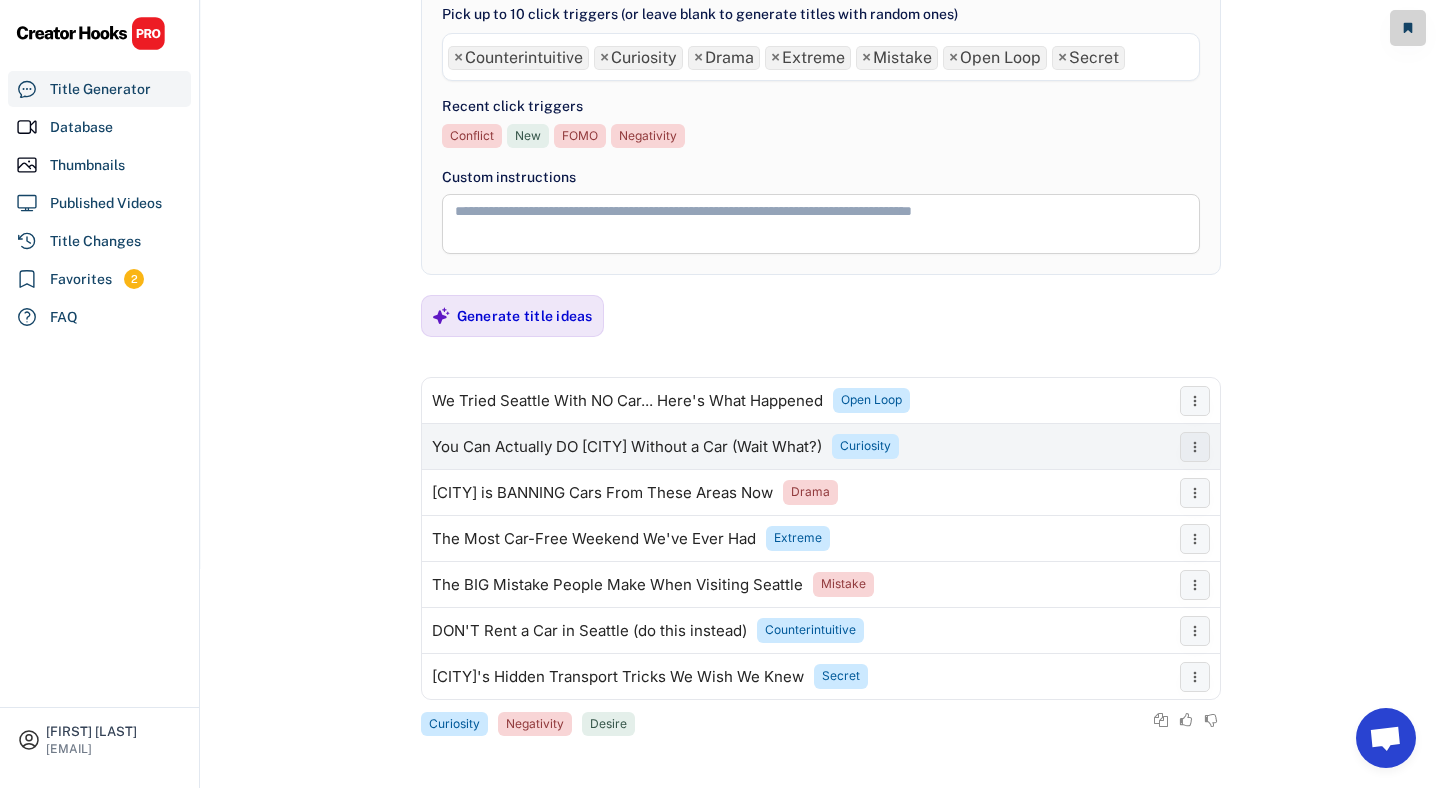 scroll, scrollTop: 0, scrollLeft: 0, axis: both 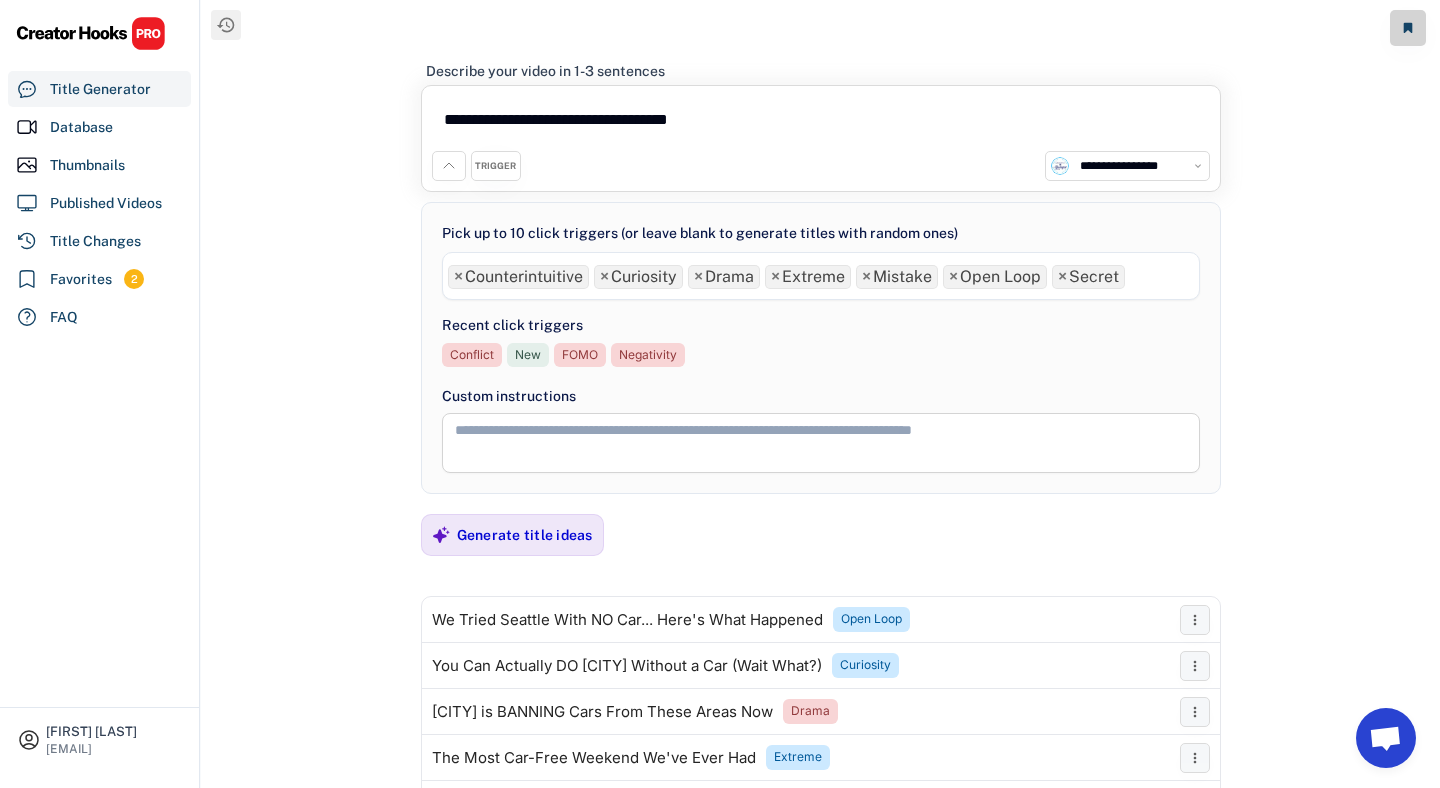click on "**********" at bounding box center [821, 123] 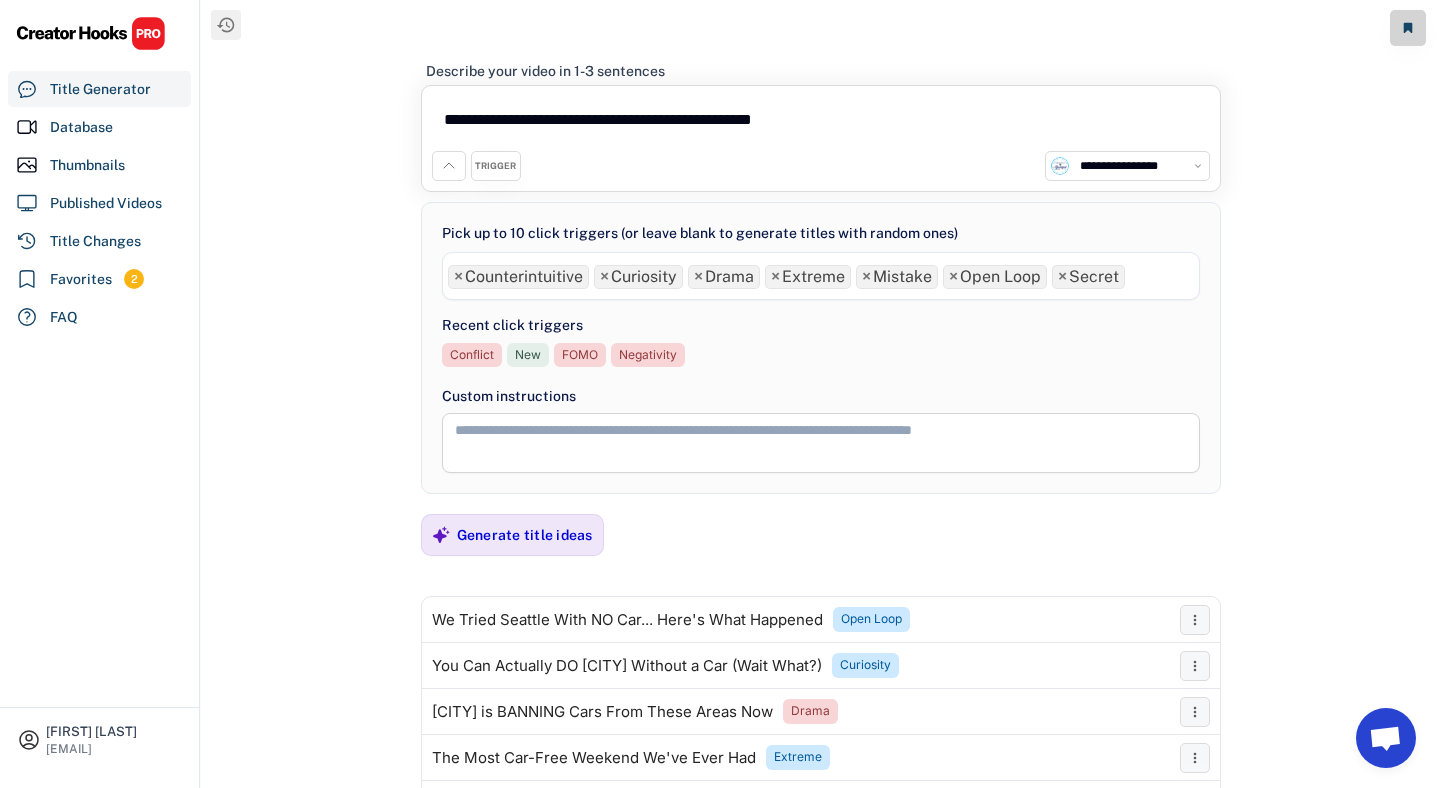 drag, startPoint x: 694, startPoint y: 116, endPoint x: 848, endPoint y: 135, distance: 155.16765 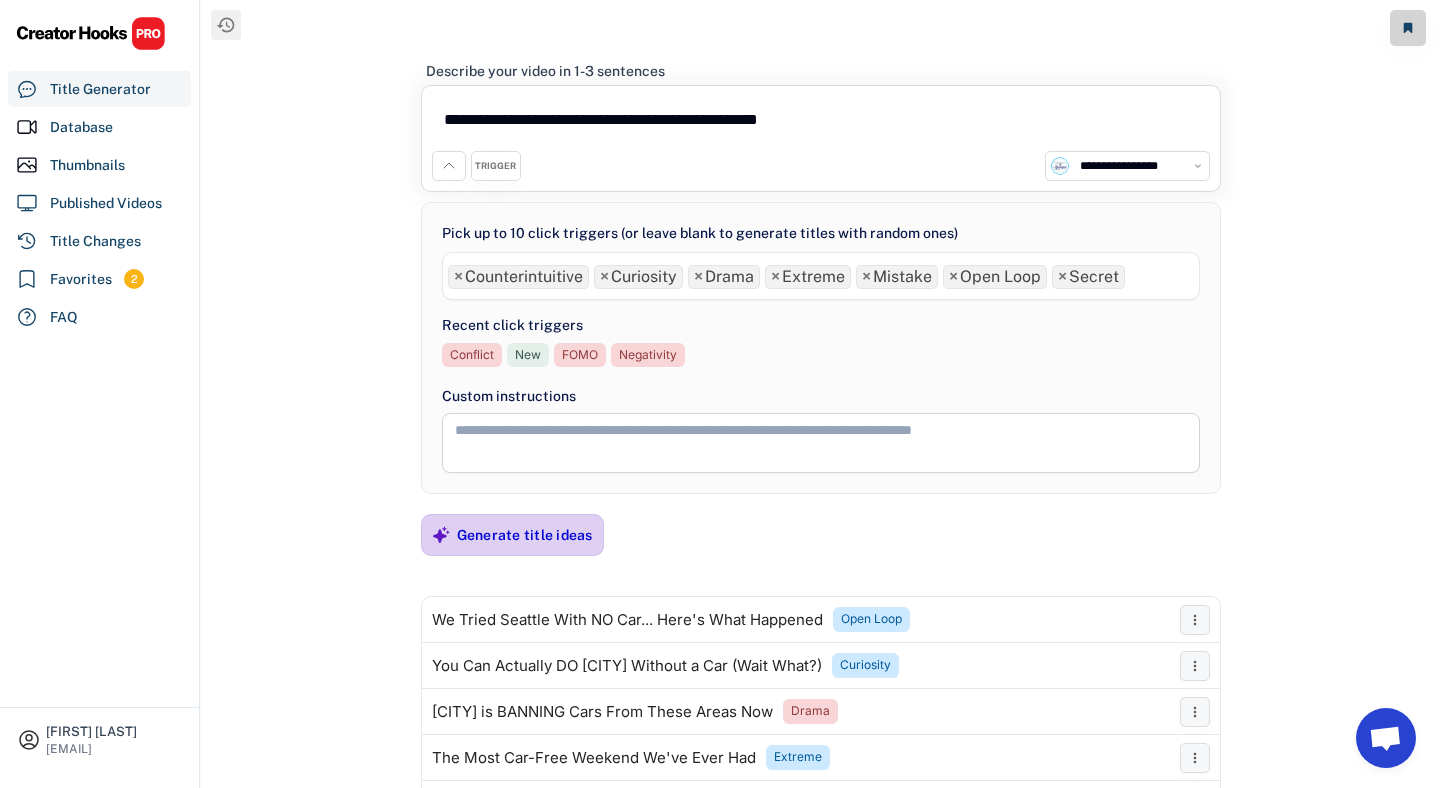 click on "Generate title ideas" at bounding box center [525, 535] 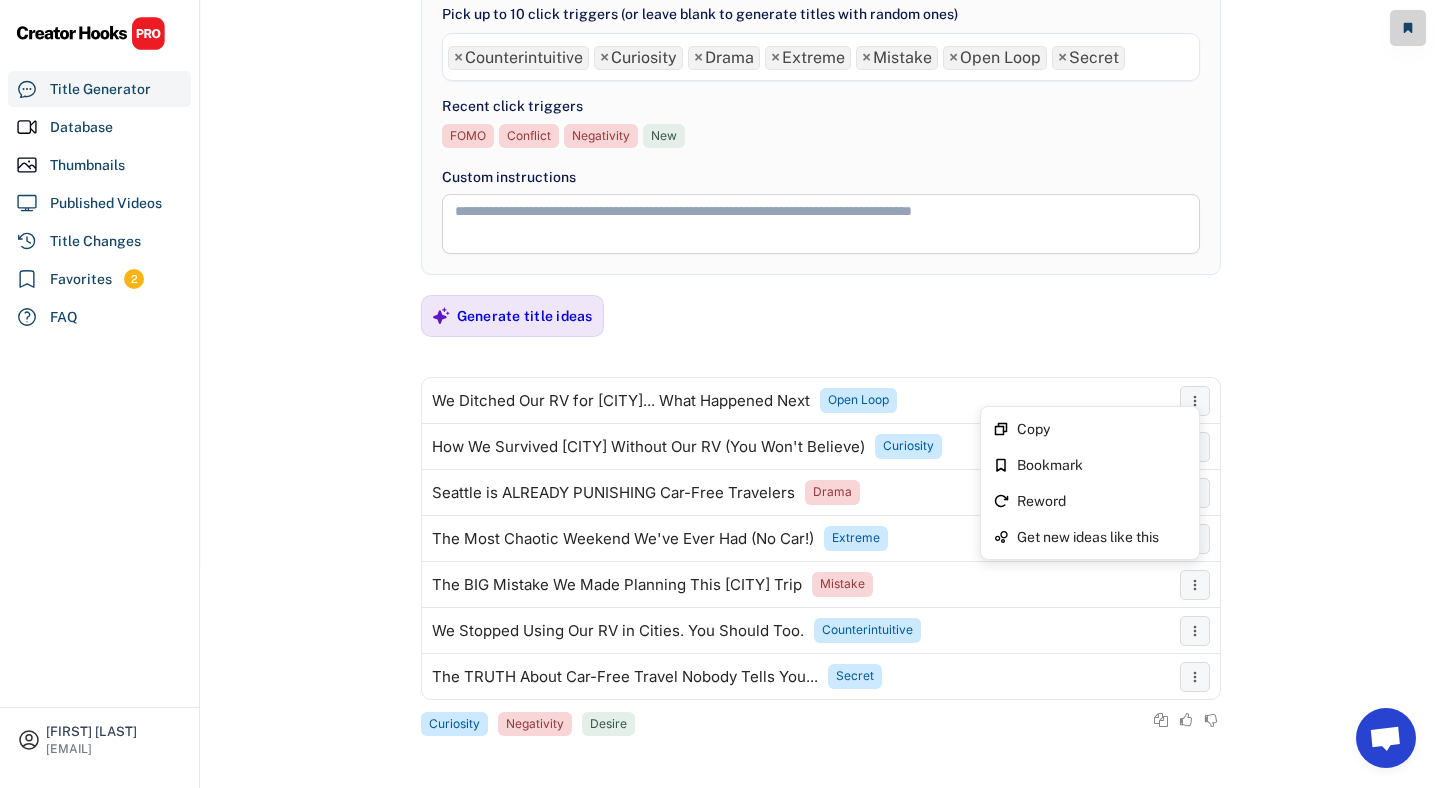 scroll, scrollTop: 0, scrollLeft: 0, axis: both 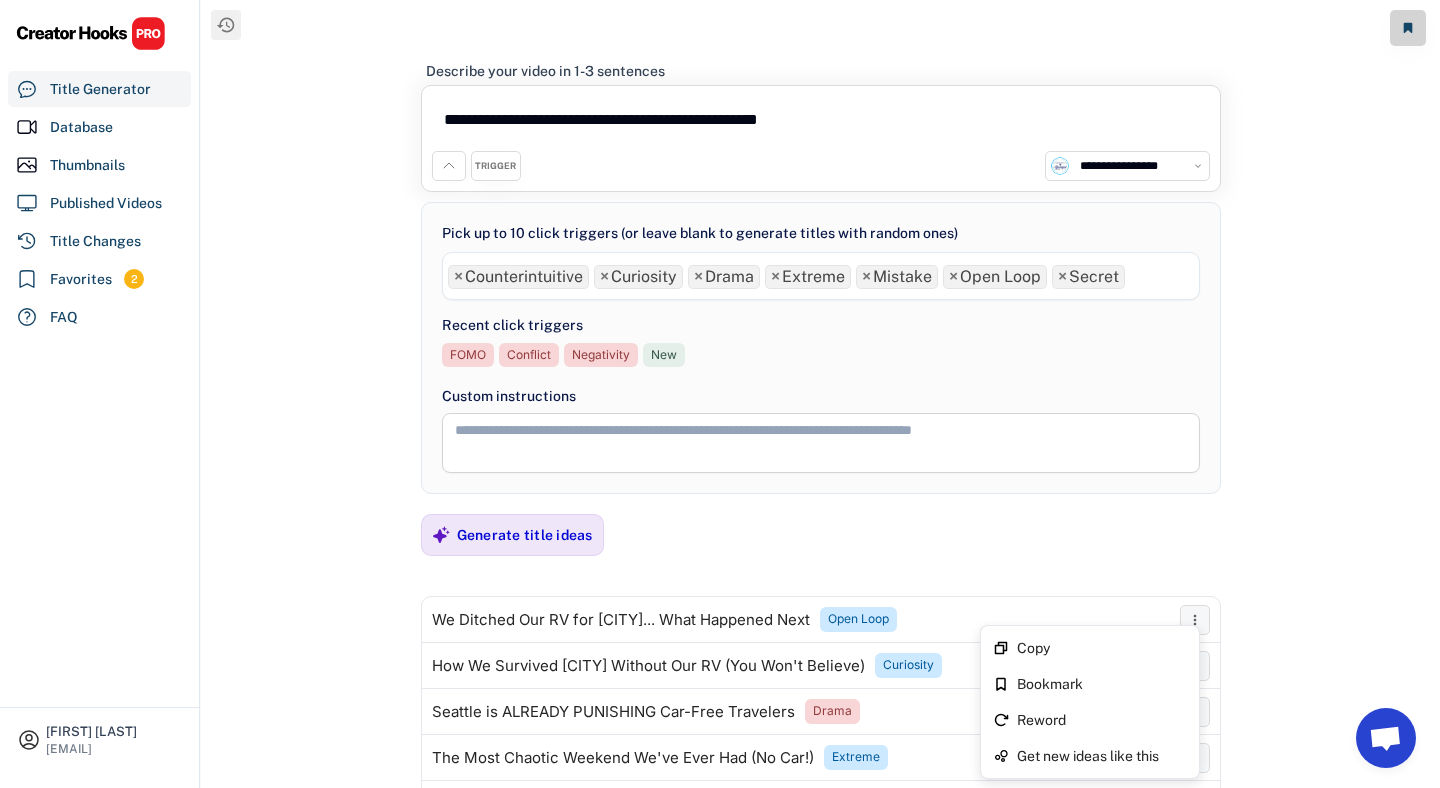 drag, startPoint x: 871, startPoint y: 124, endPoint x: 393, endPoint y: 16, distance: 490.04898 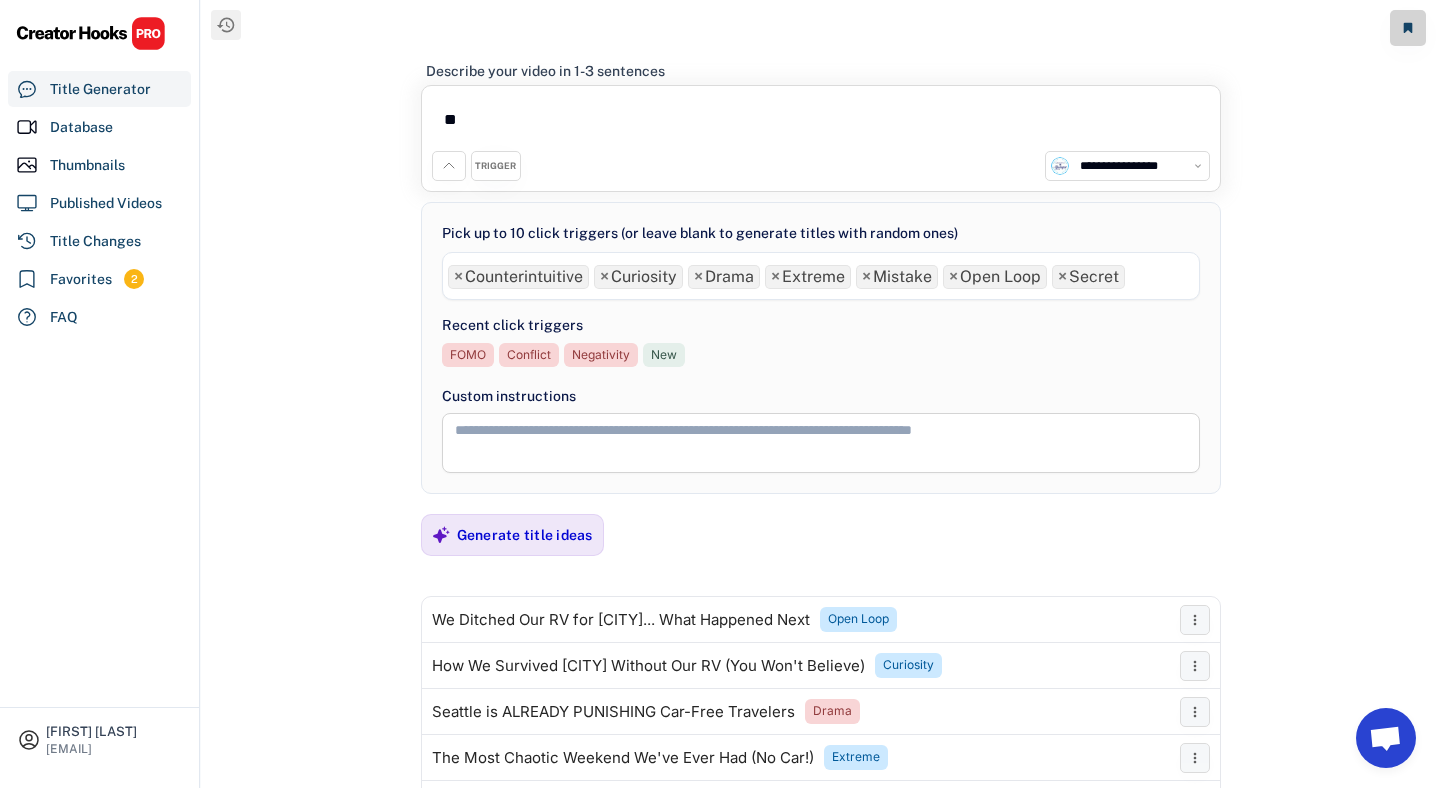 type on "*" 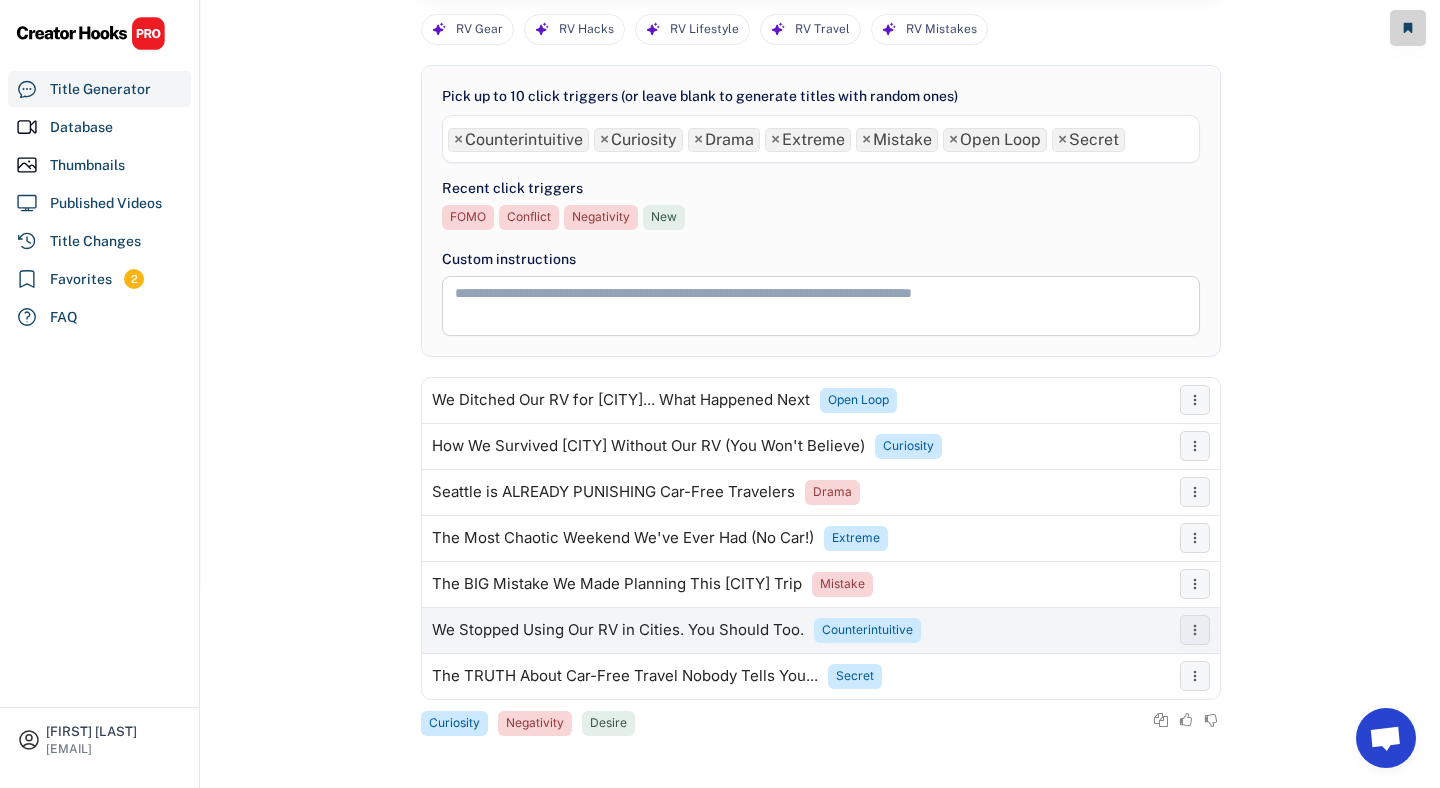 scroll, scrollTop: 0, scrollLeft: 0, axis: both 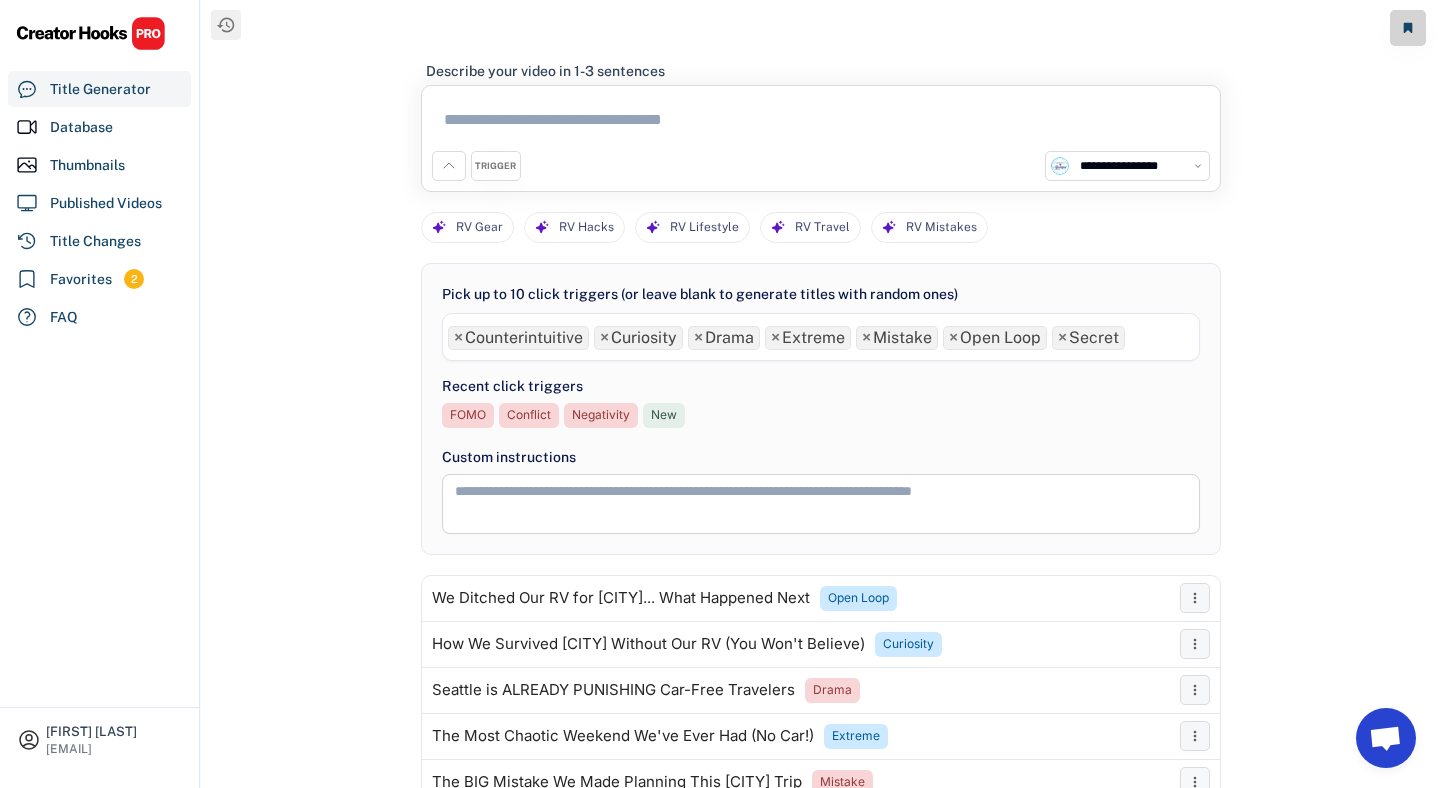 click at bounding box center (821, 123) 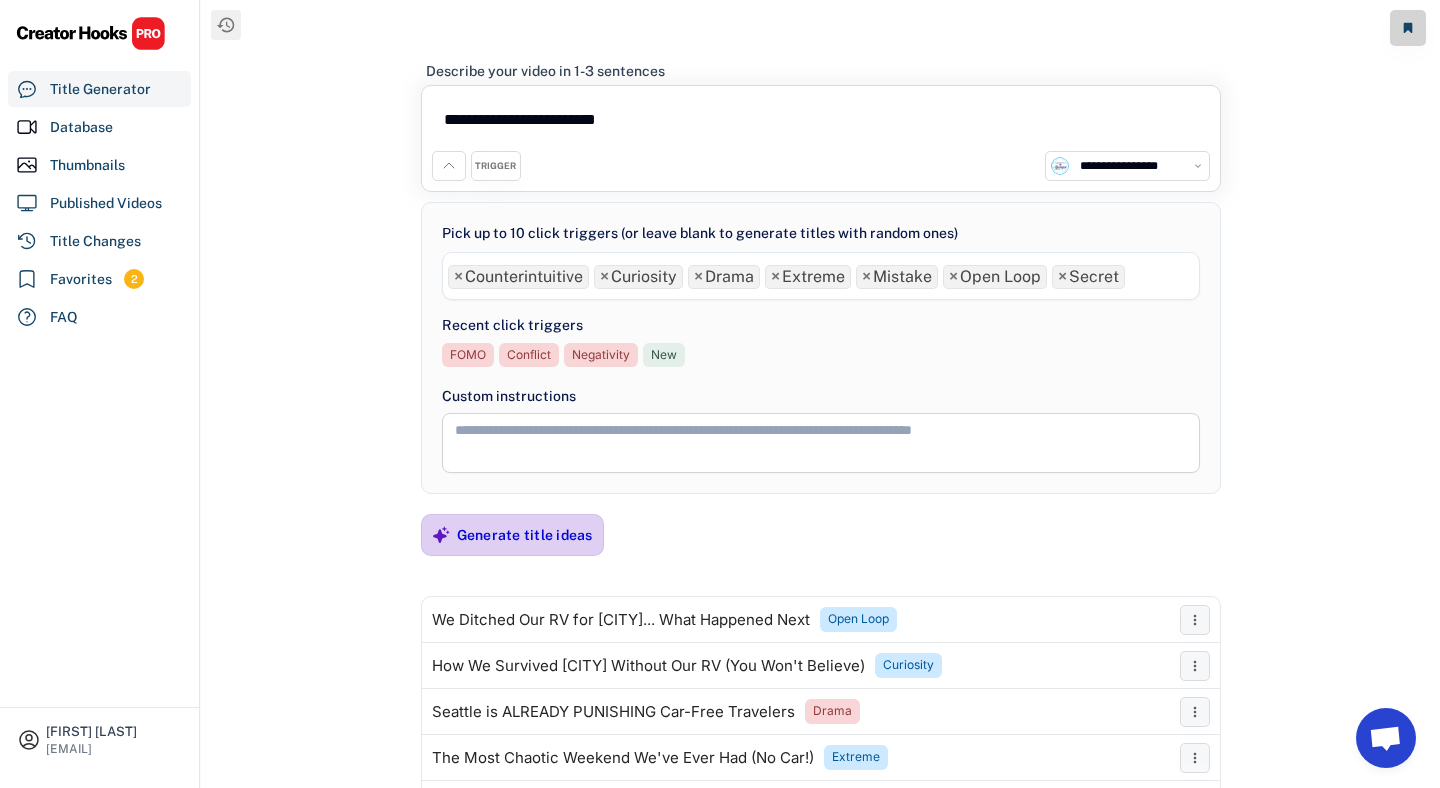 click on "Generate title ideas" at bounding box center [512, 535] 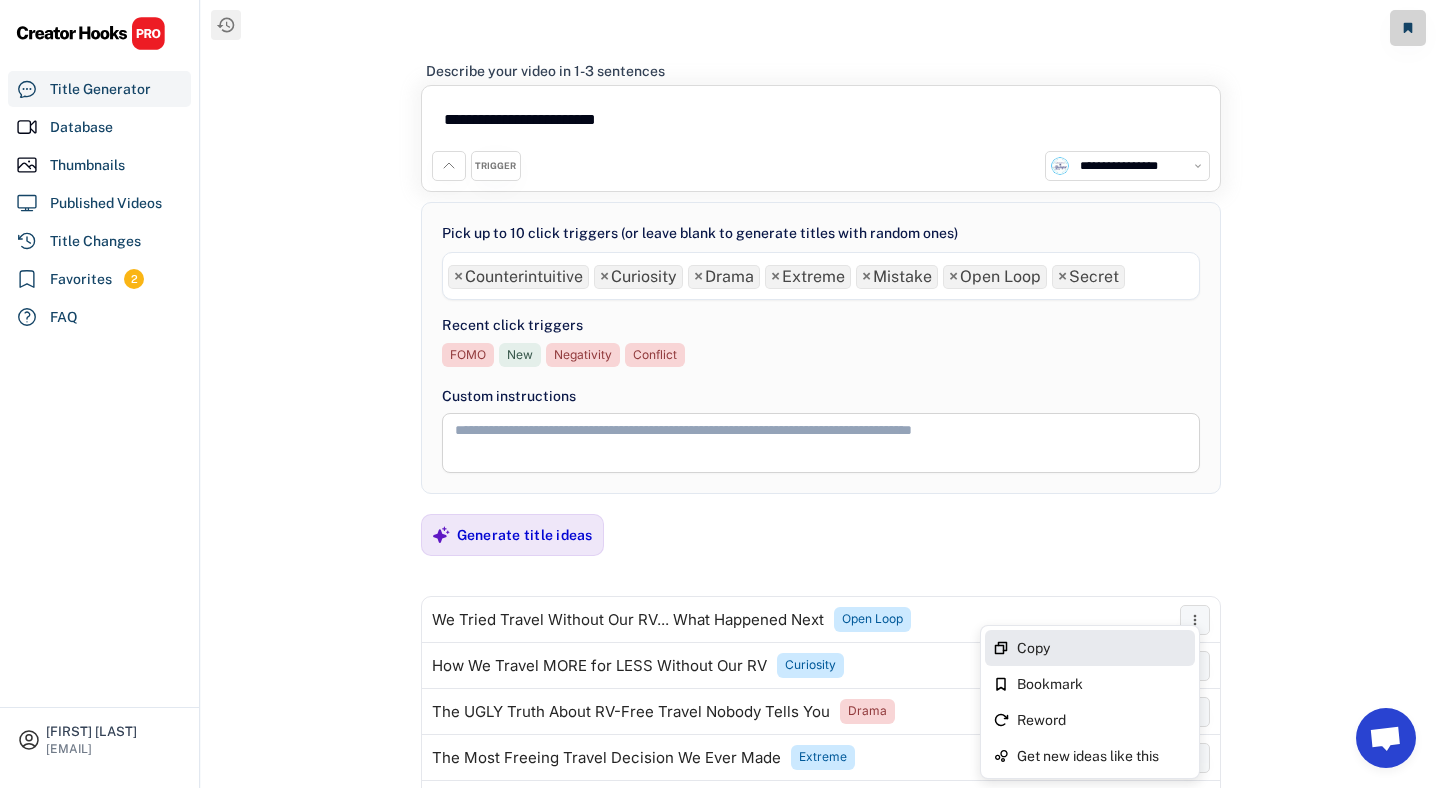 click on "Copy" at bounding box center [1102, 648] 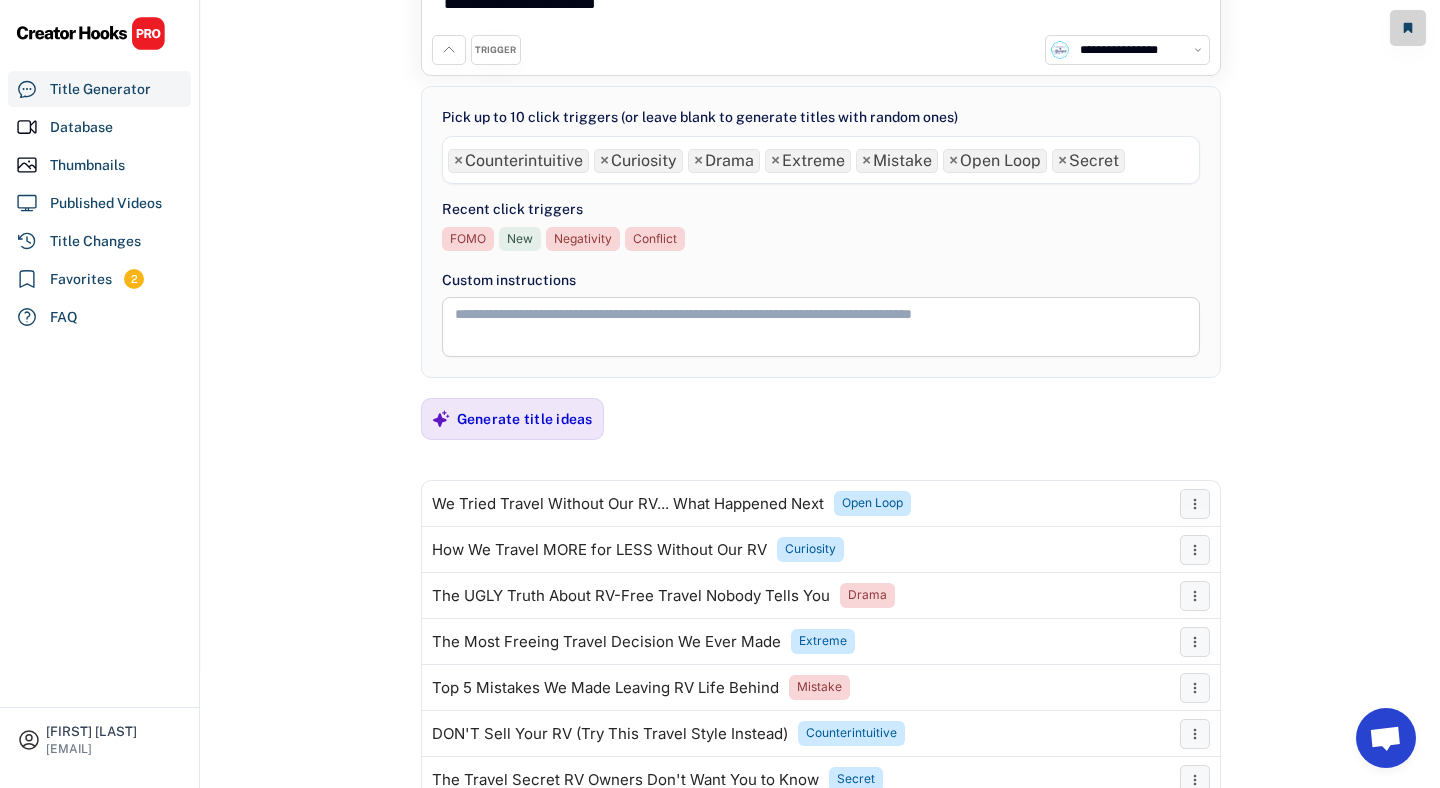 scroll, scrollTop: 0, scrollLeft: 0, axis: both 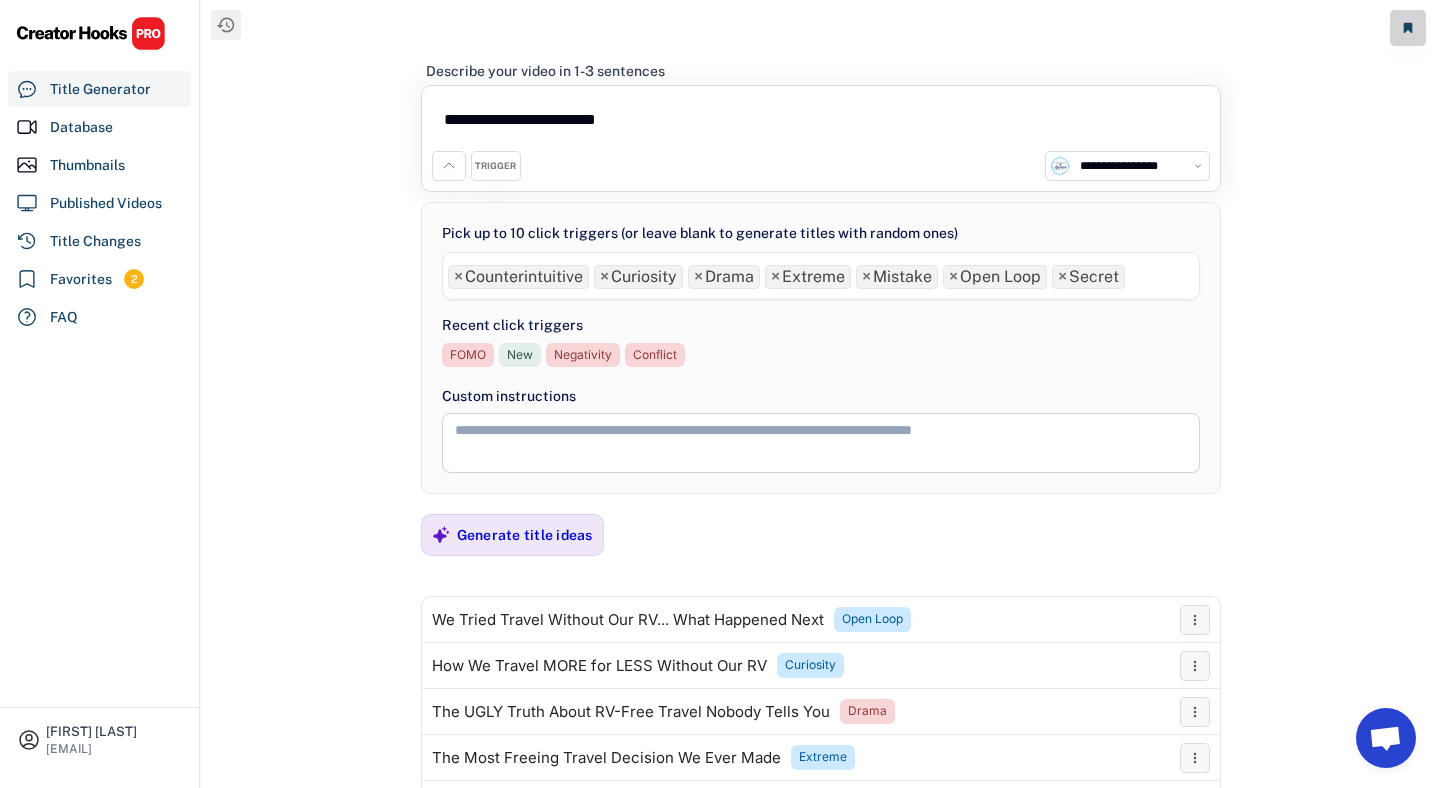 drag, startPoint x: 643, startPoint y: 125, endPoint x: 438, endPoint y: 109, distance: 205.62344 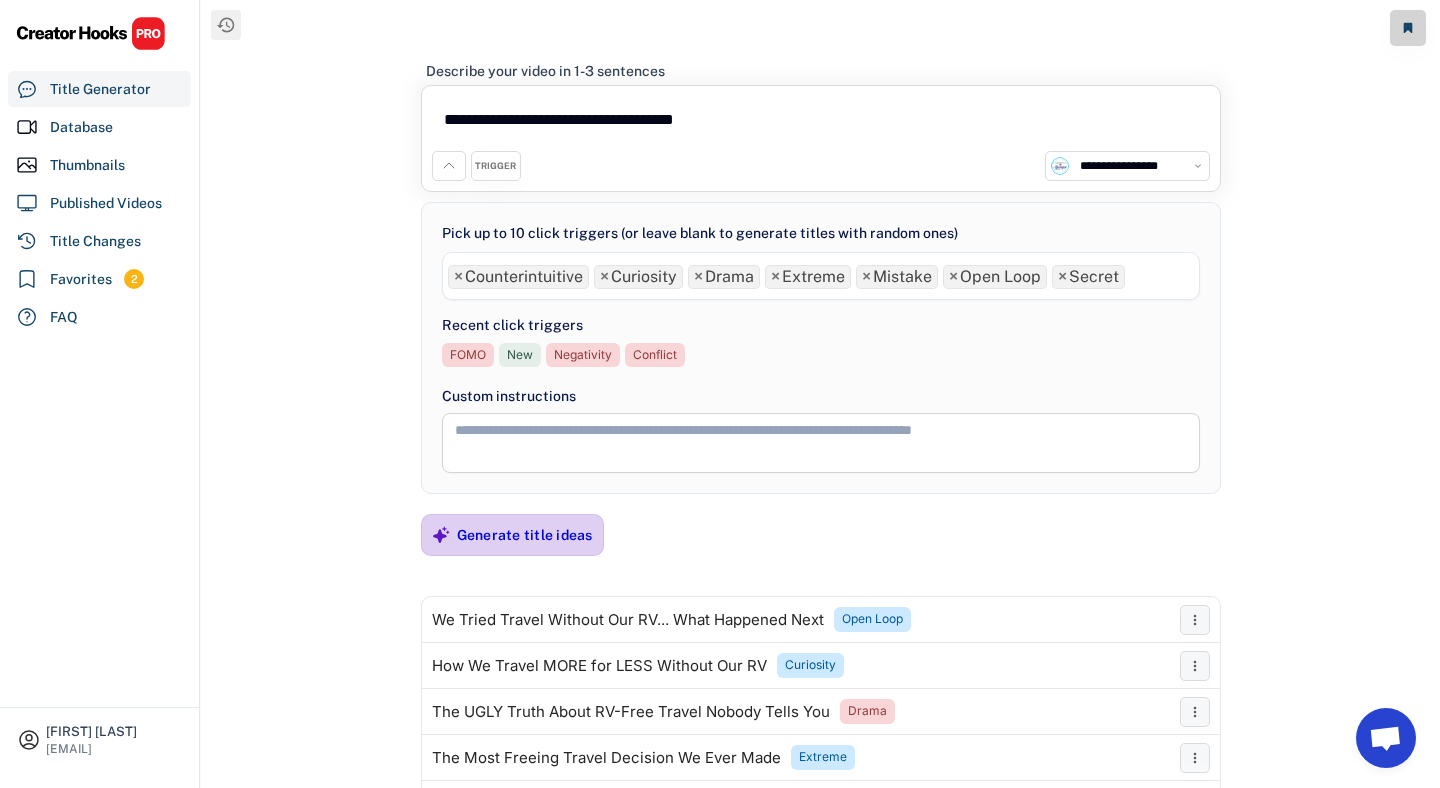 click on "Generate title ideas" at bounding box center [525, 535] 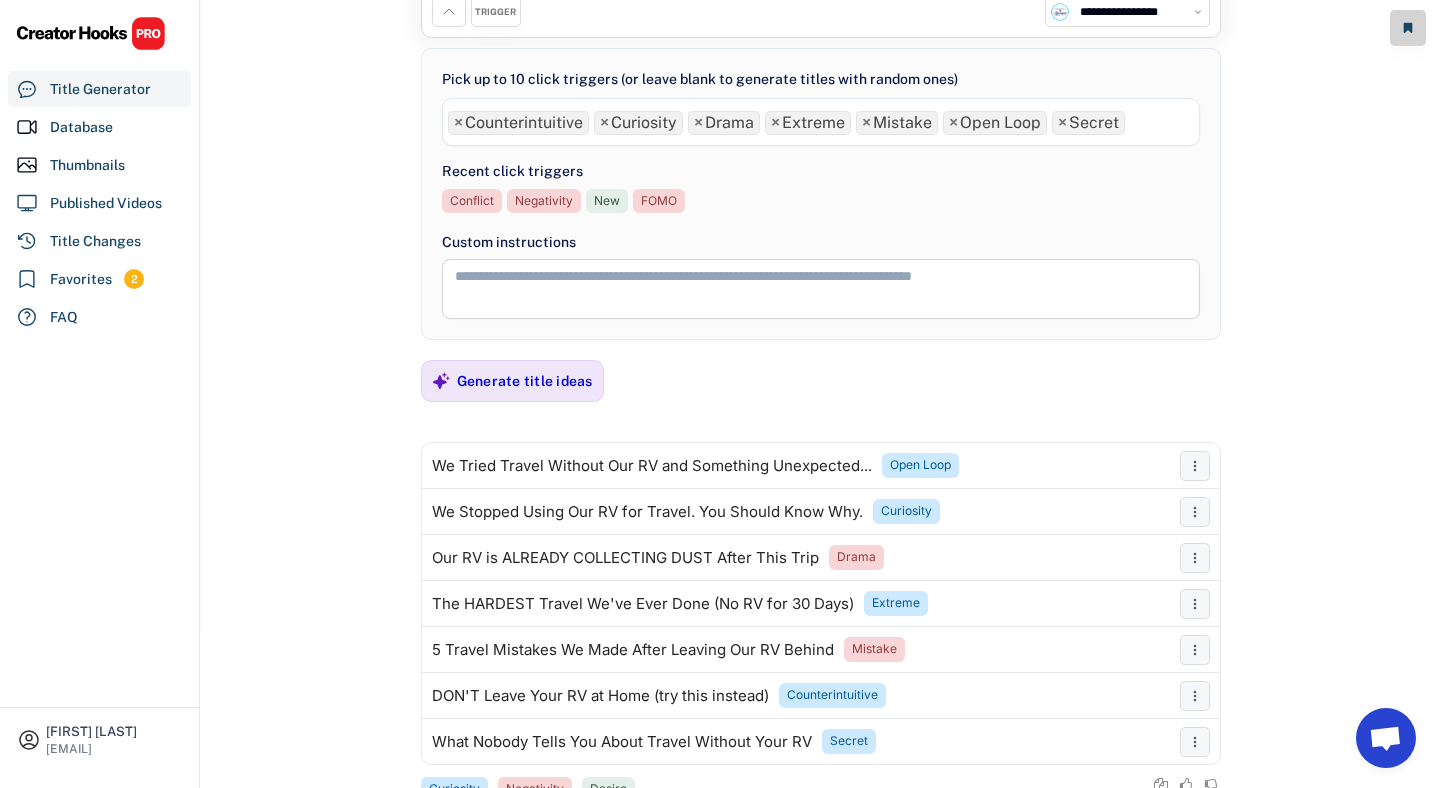 scroll, scrollTop: 219, scrollLeft: 0, axis: vertical 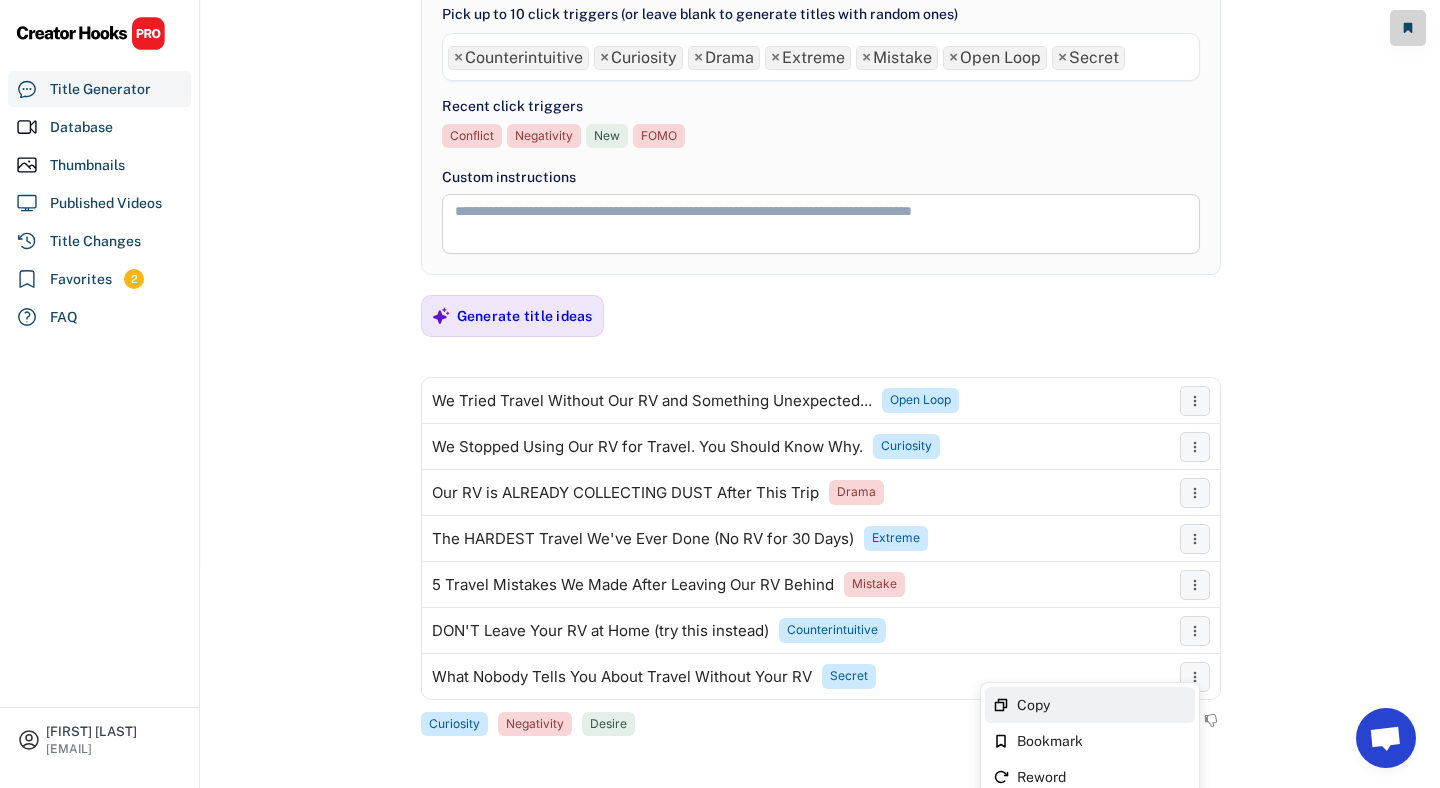 click on "Copy" at bounding box center [1090, 705] 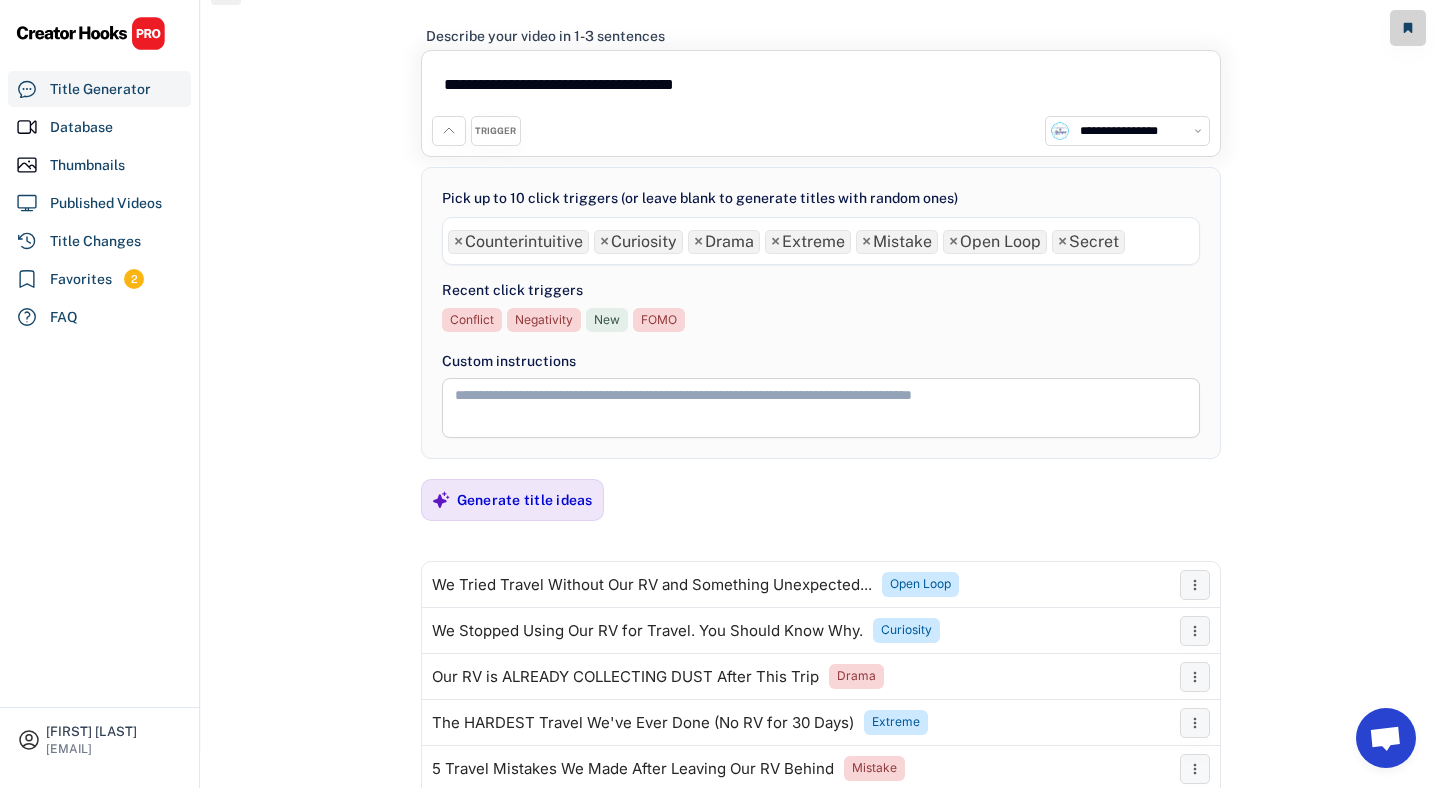 scroll, scrollTop: 0, scrollLeft: 0, axis: both 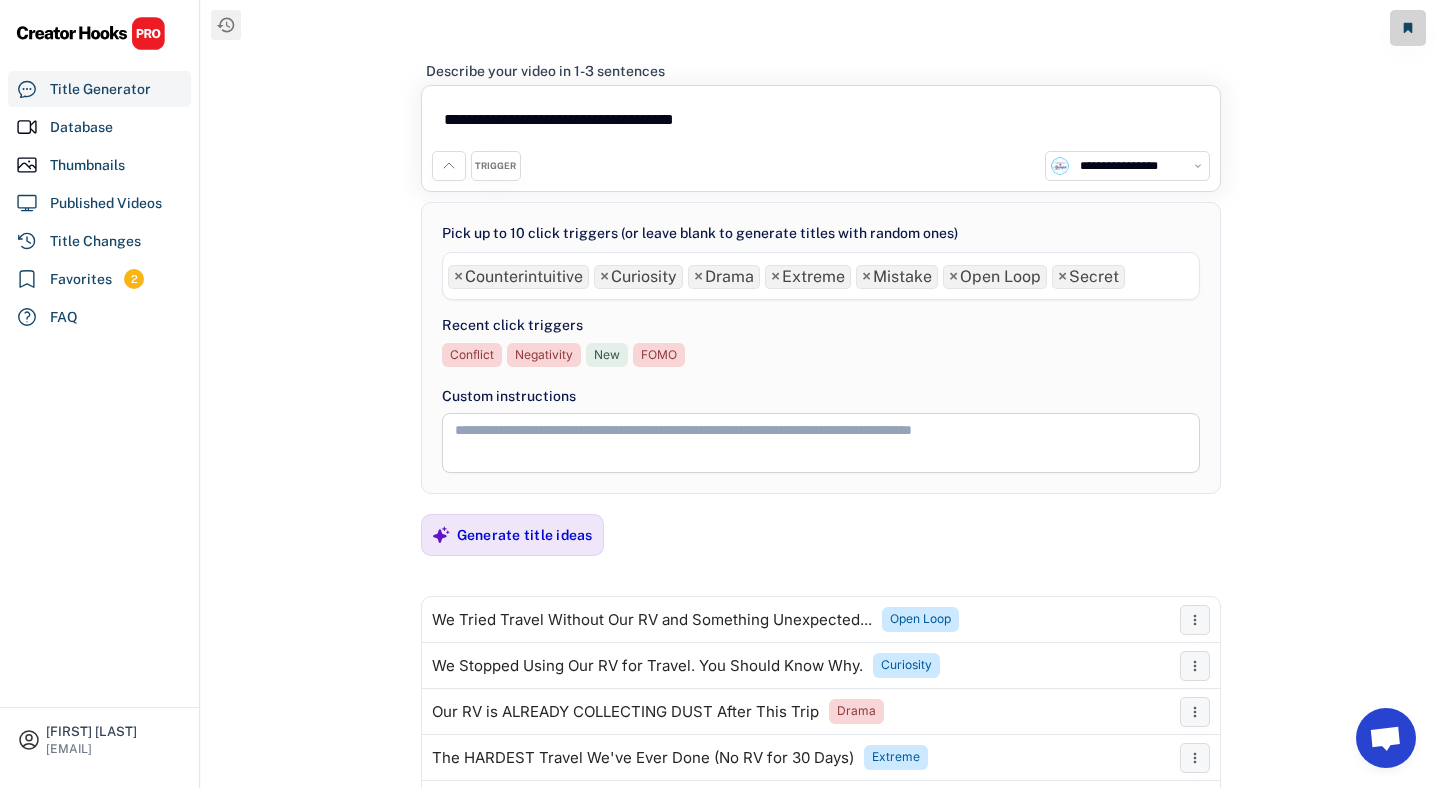click on "**********" at bounding box center [821, 123] 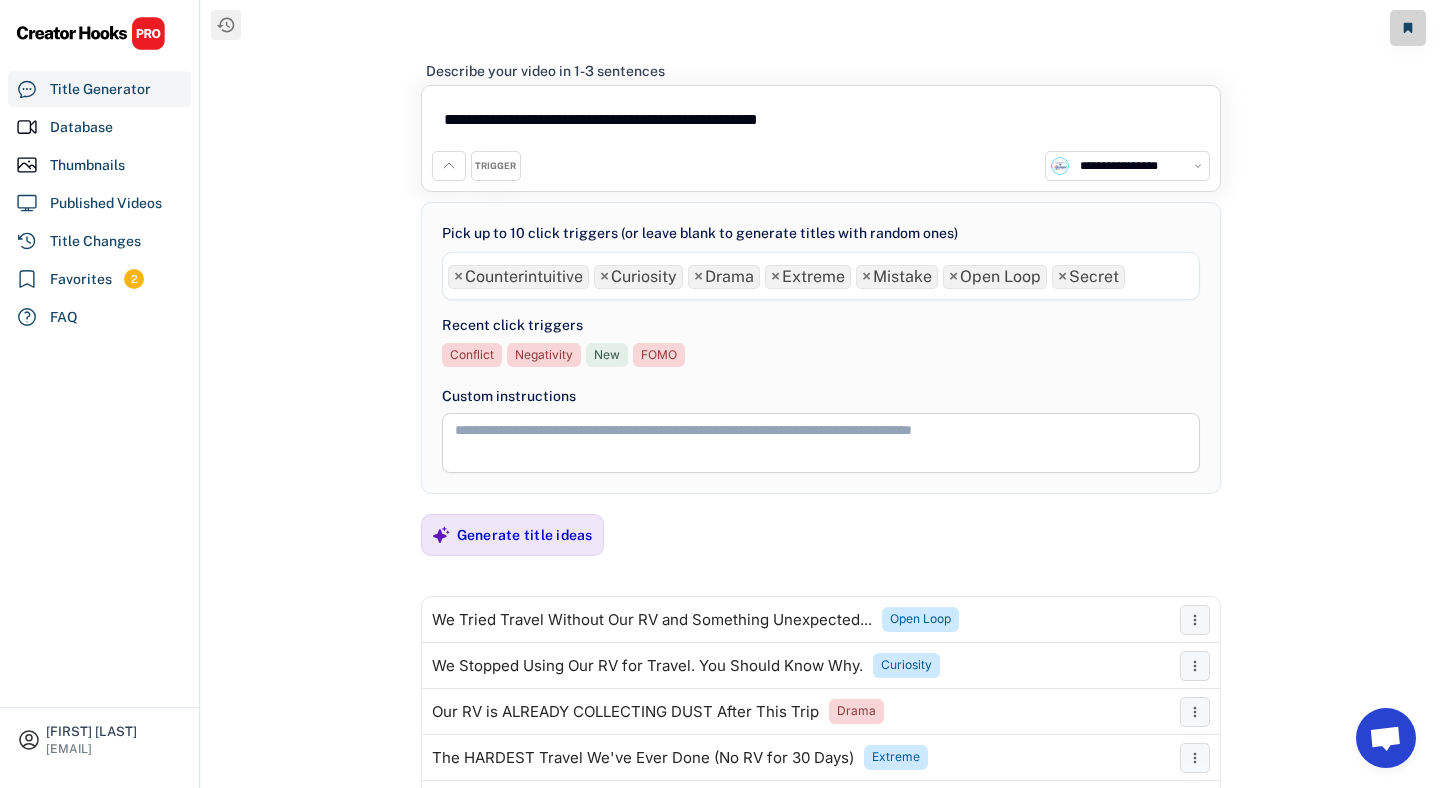 click on "**********" at bounding box center (821, 123) 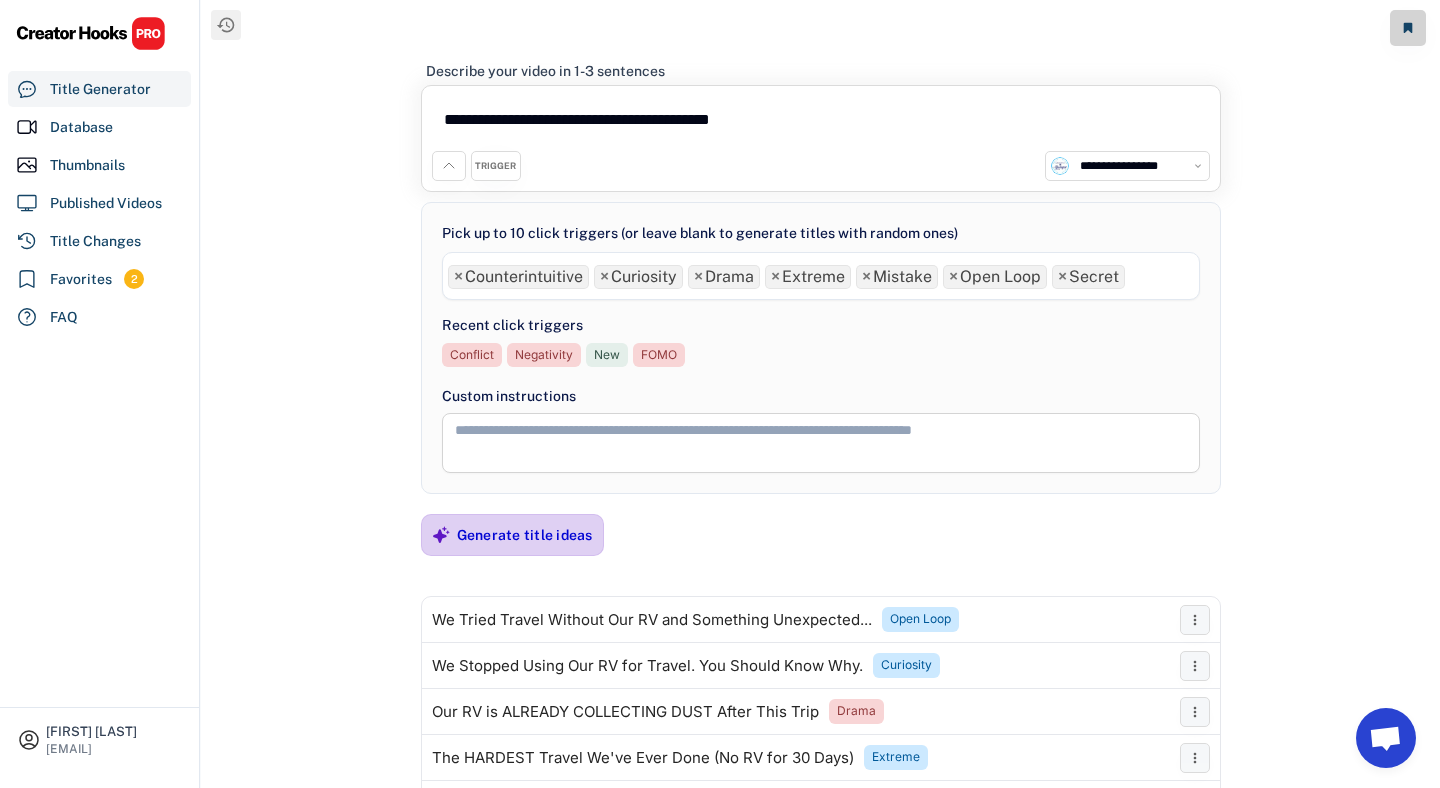 click on "Generate title ideas" at bounding box center (525, 535) 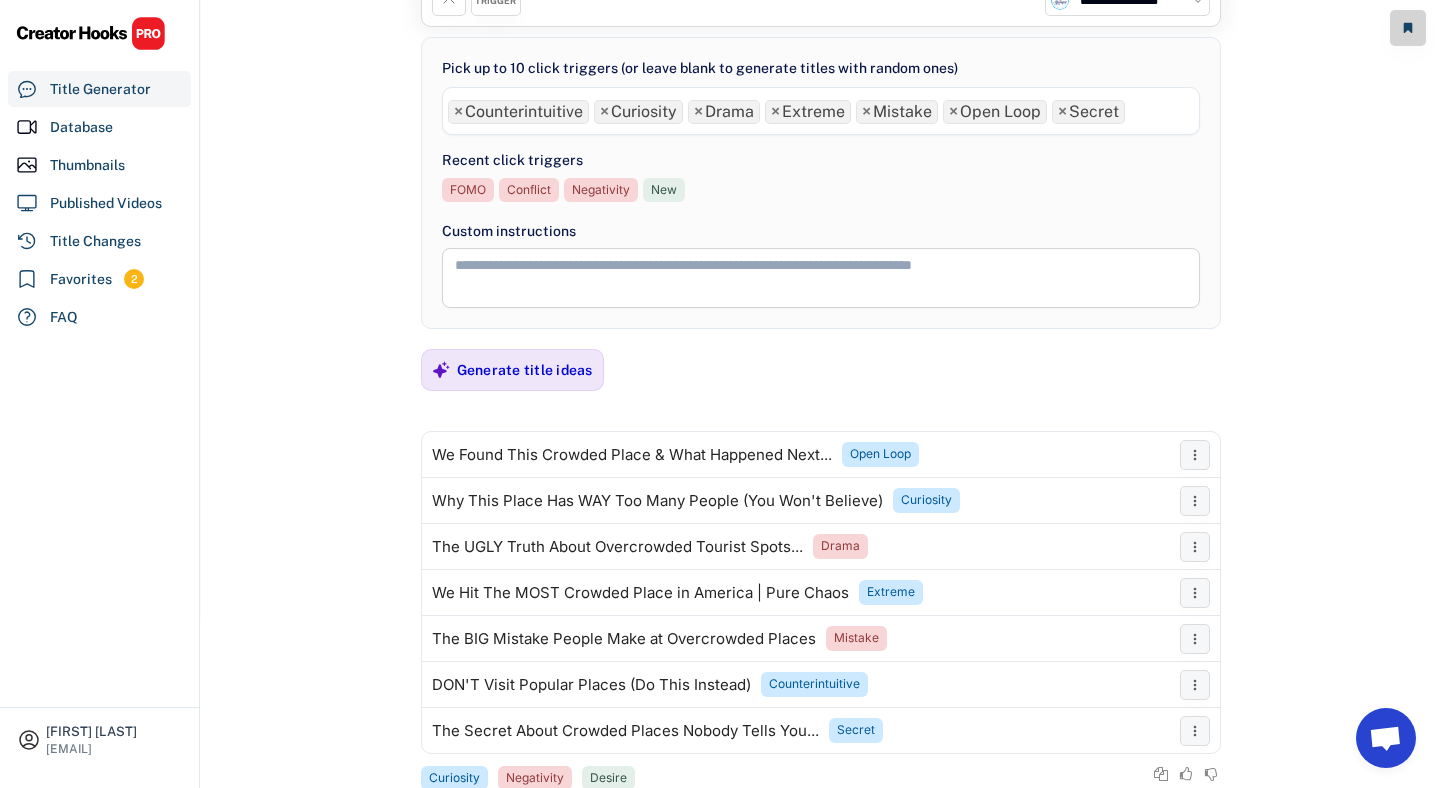 scroll, scrollTop: 219, scrollLeft: 0, axis: vertical 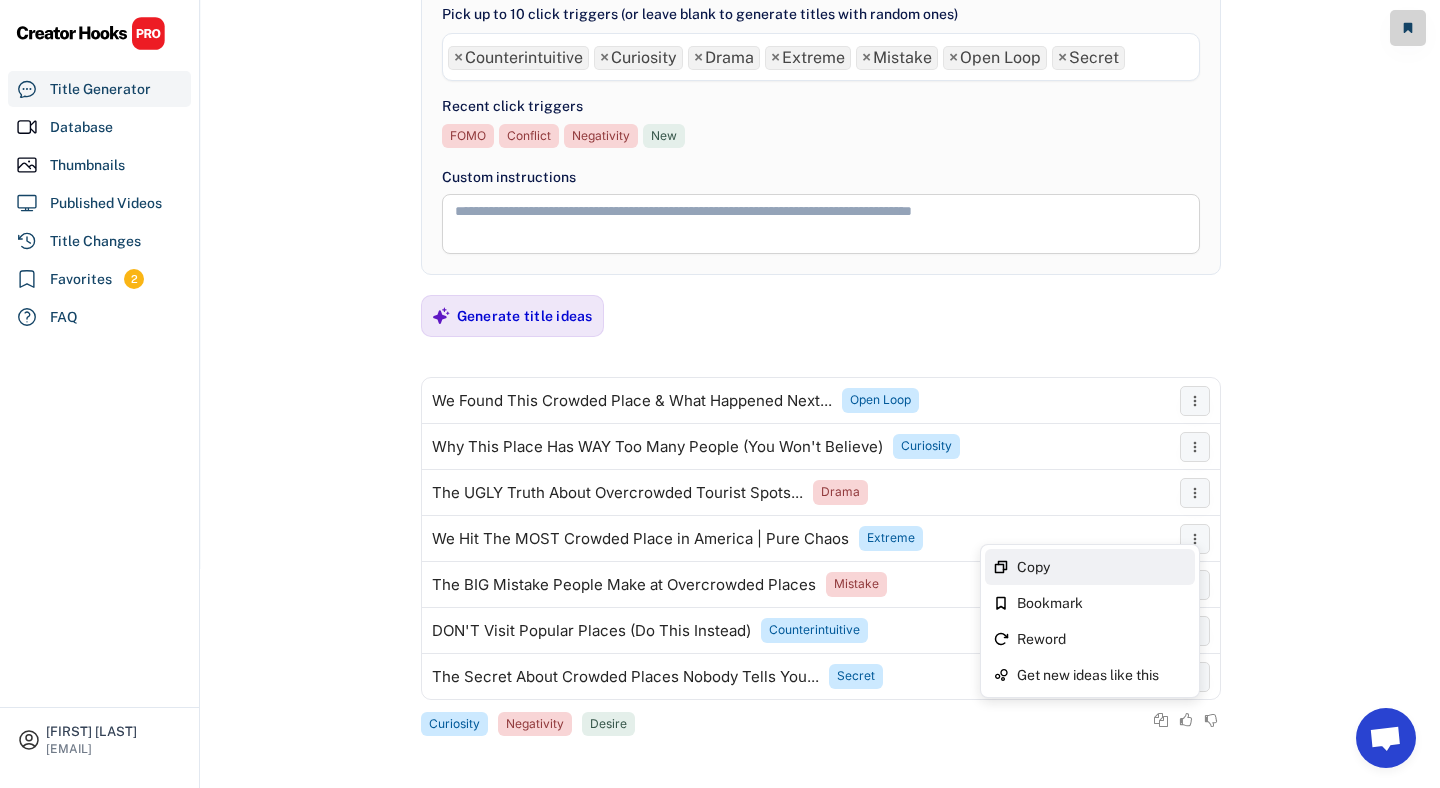 click on "Copy" at bounding box center [1102, 567] 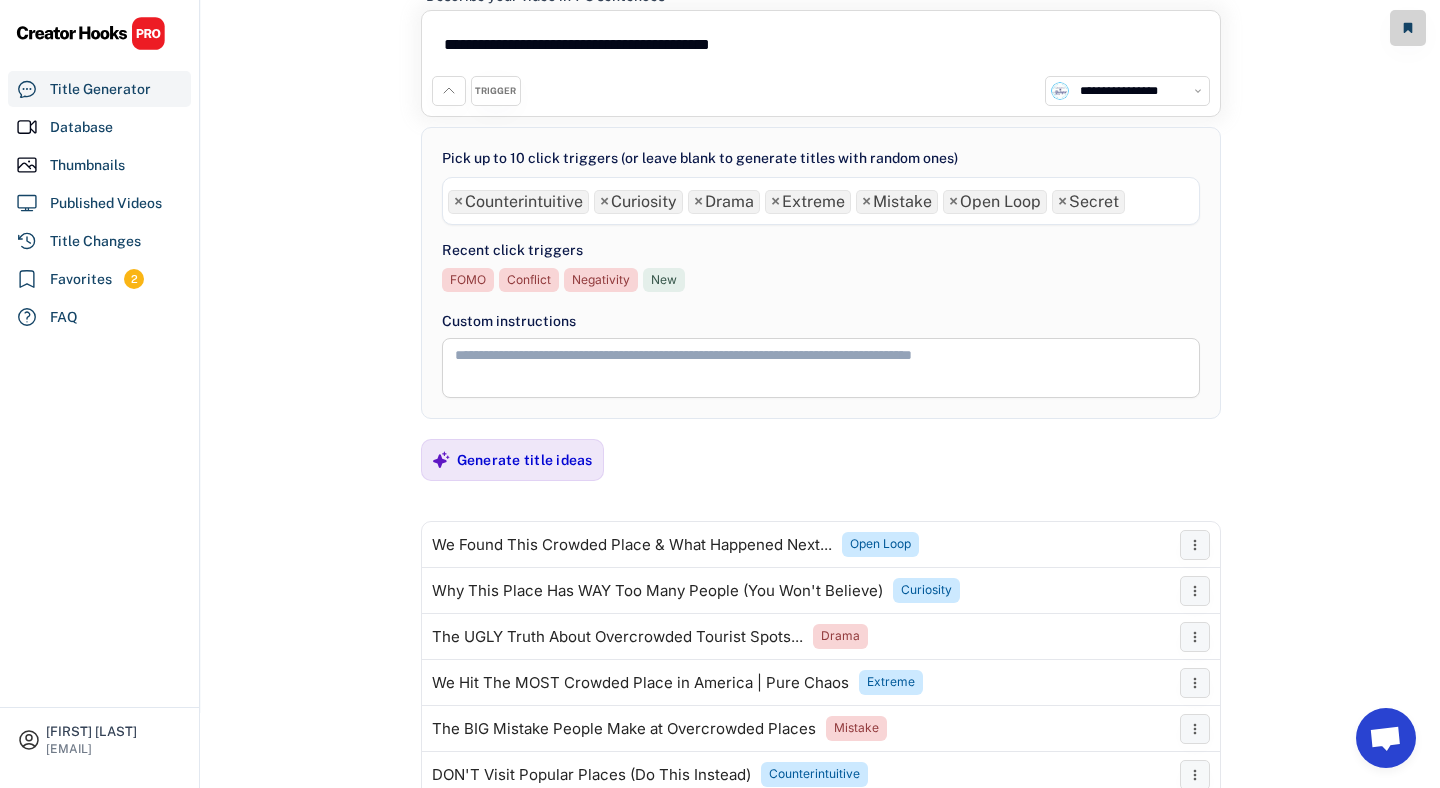 scroll, scrollTop: 0, scrollLeft: 0, axis: both 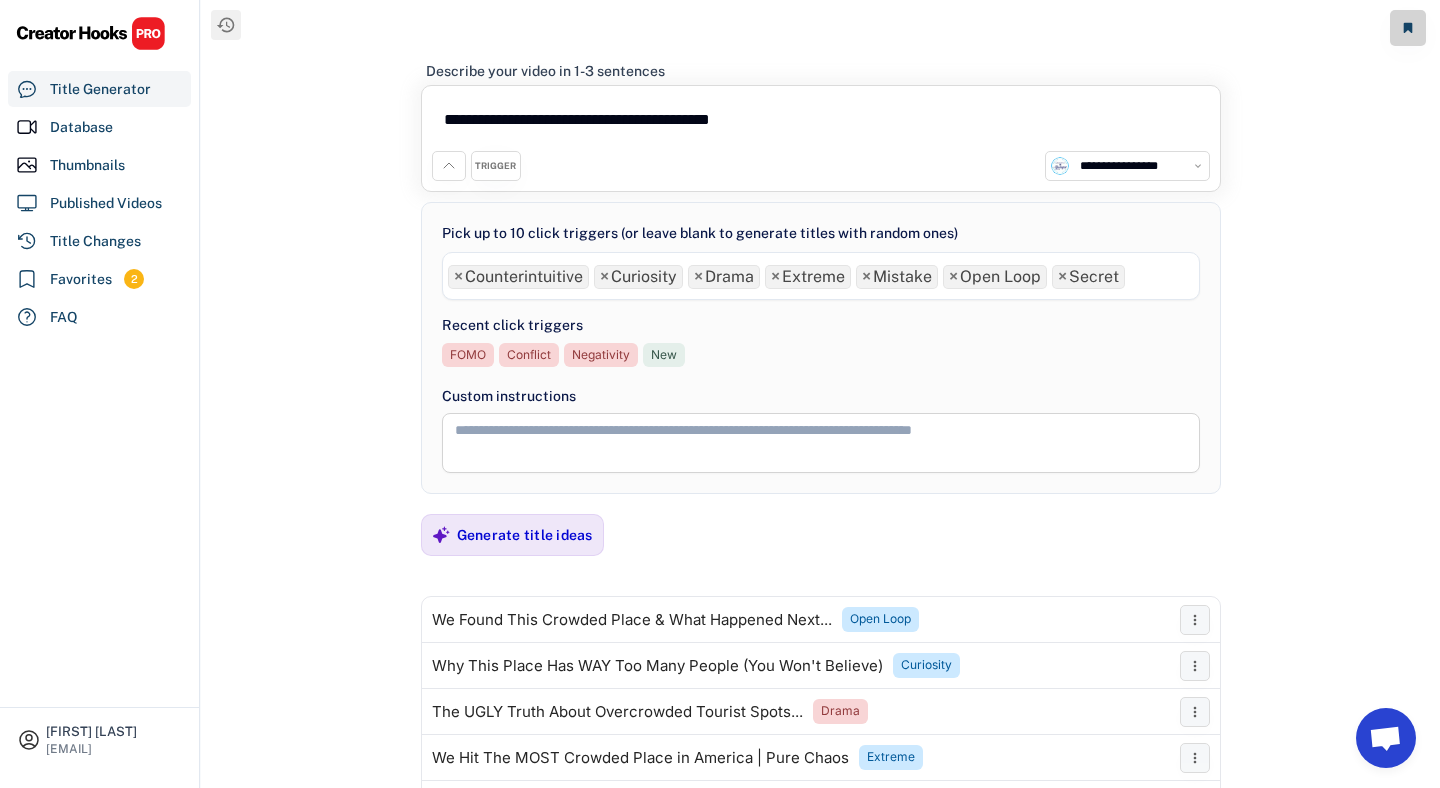drag, startPoint x: 791, startPoint y: 118, endPoint x: 389, endPoint y: 110, distance: 402.0796 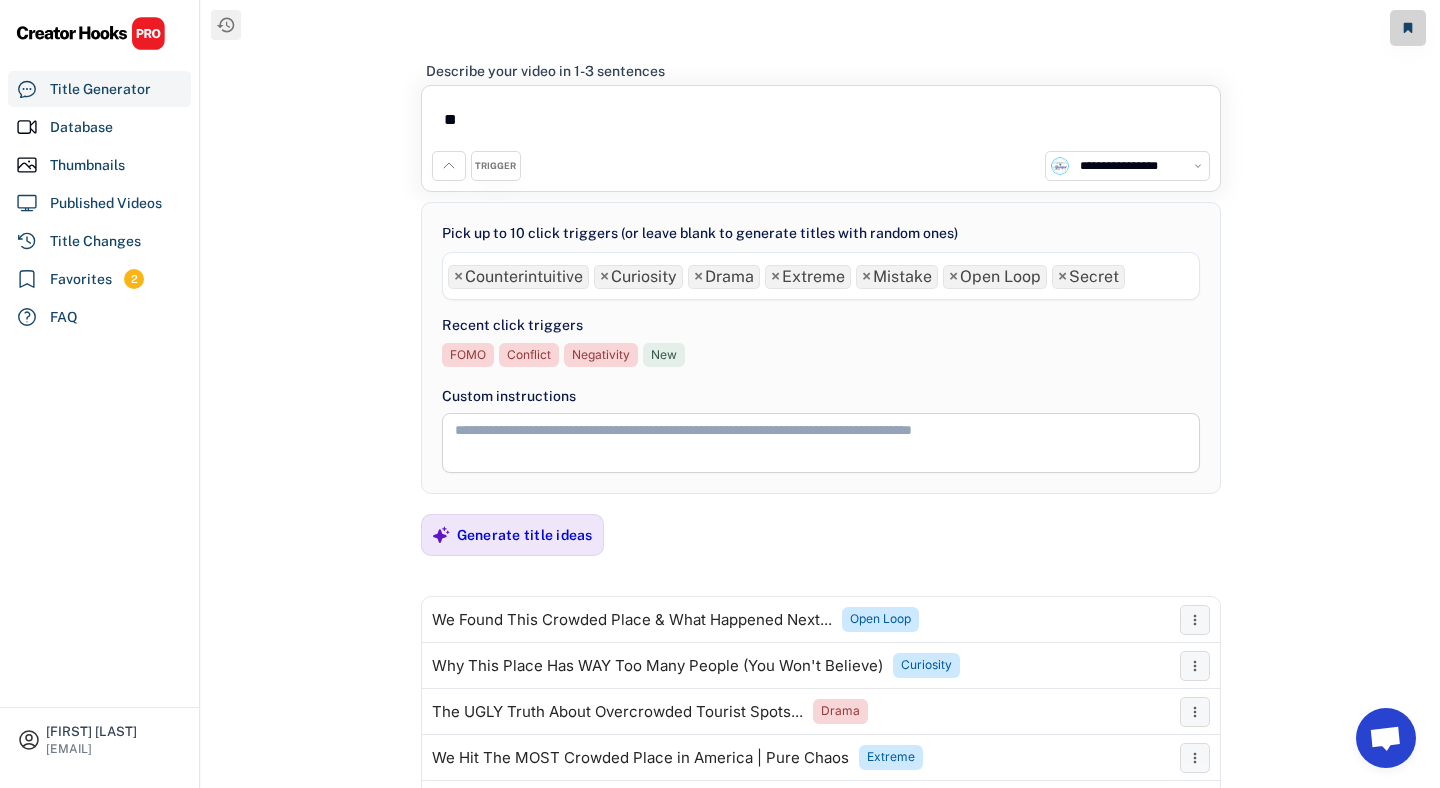 type on "*" 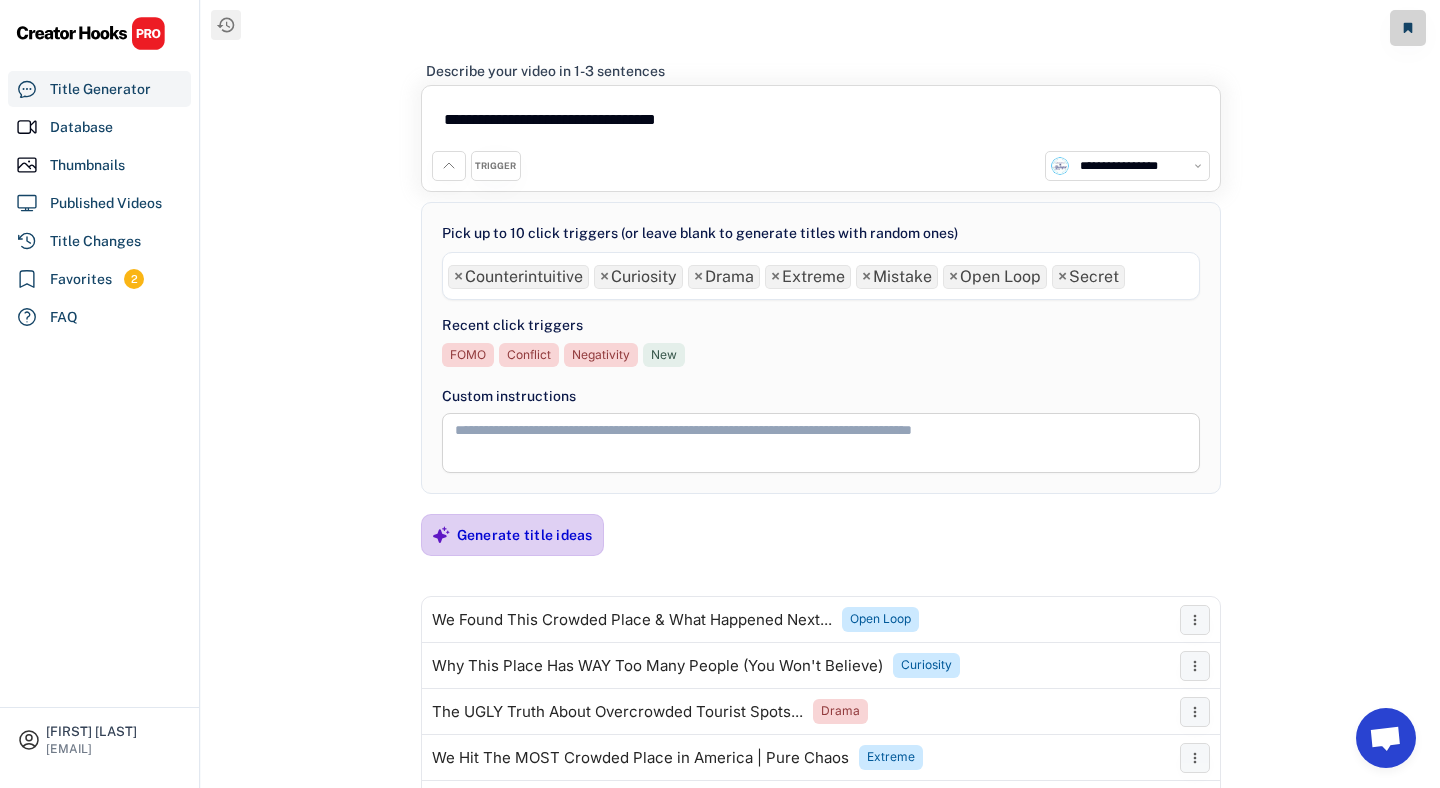 click on "Generate title ideas" at bounding box center [525, 535] 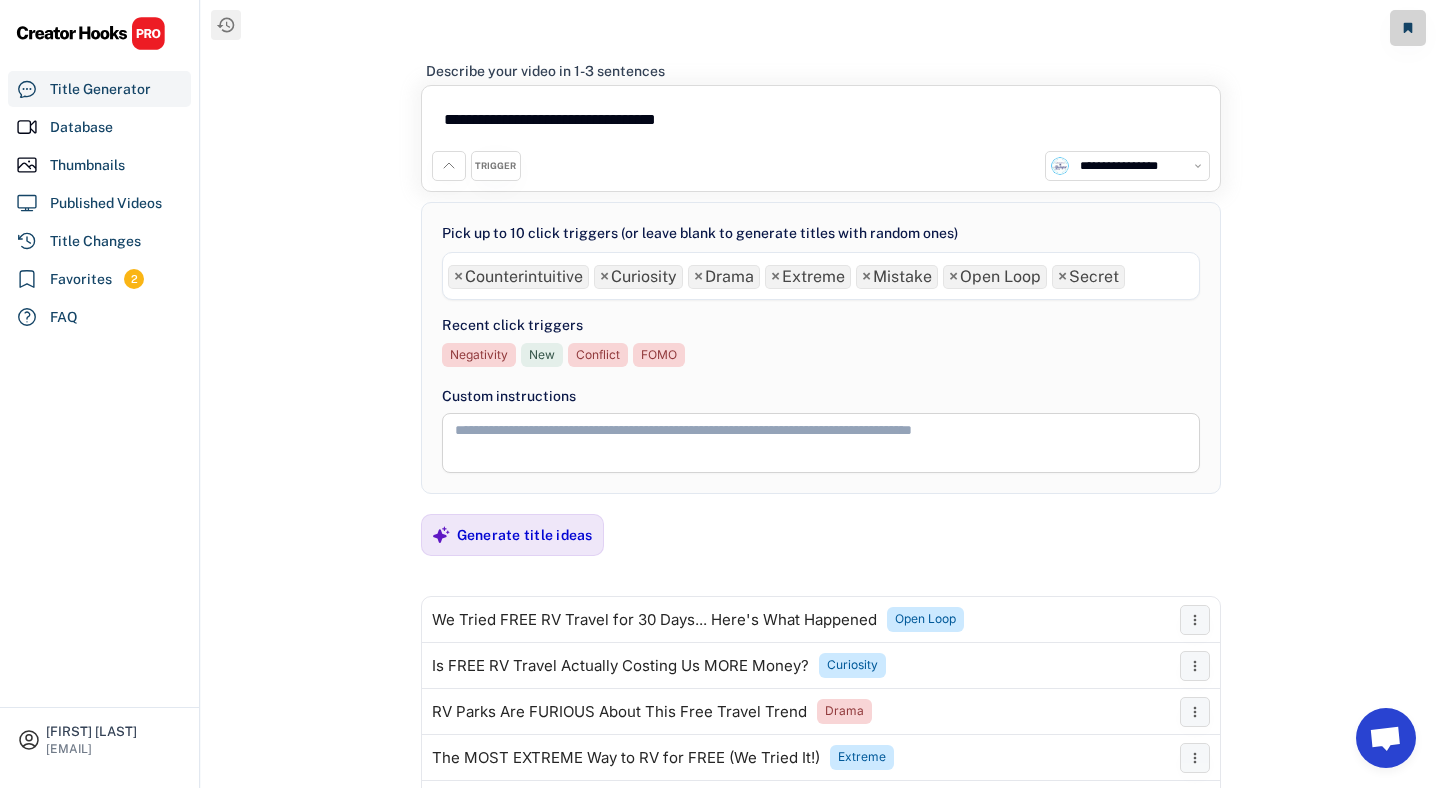 drag, startPoint x: 703, startPoint y: 123, endPoint x: 322, endPoint y: 65, distance: 385.3894 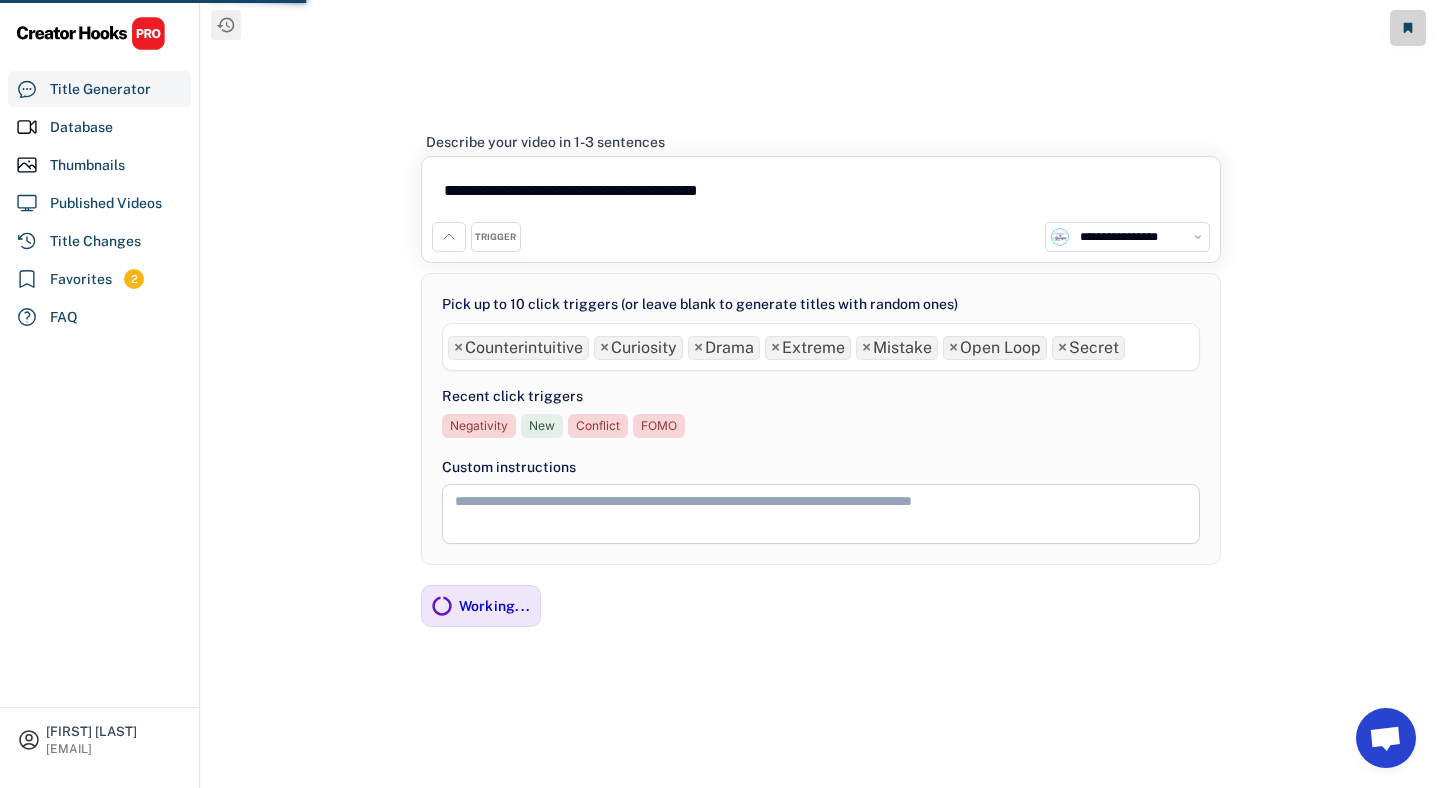 type on "**********" 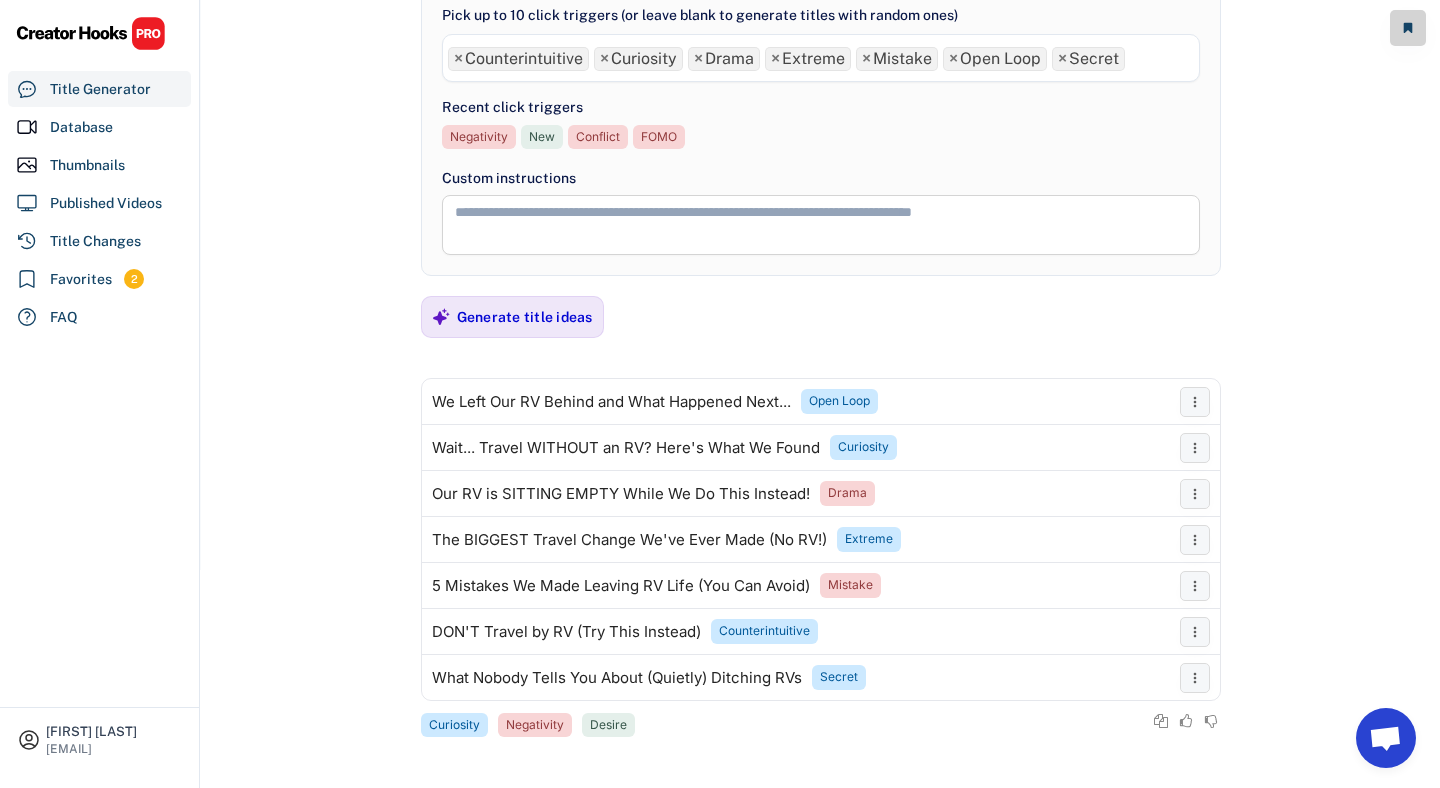 scroll, scrollTop: 219, scrollLeft: 0, axis: vertical 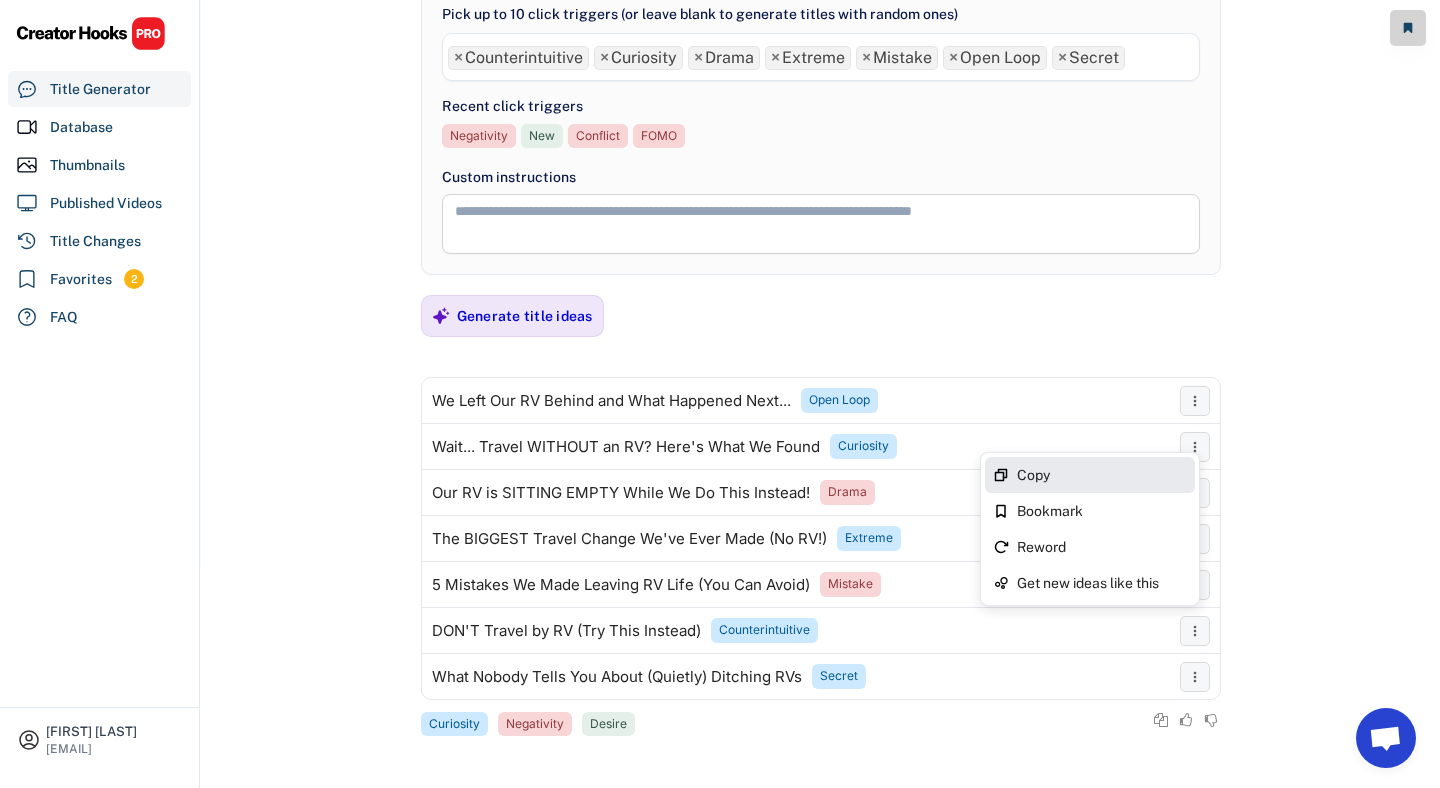 click on "Copy" at bounding box center (1102, 475) 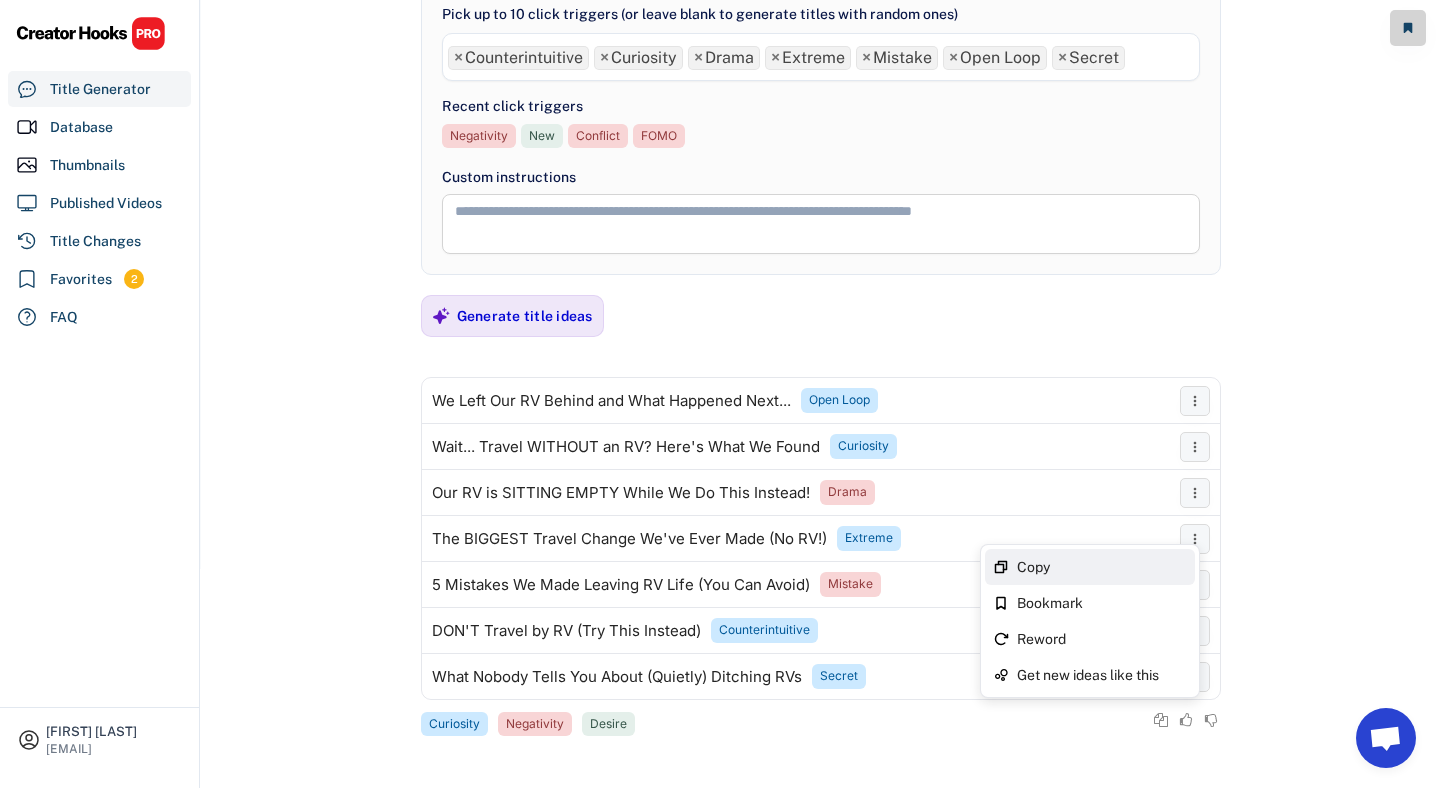 click on "Copy" at bounding box center (1102, 567) 